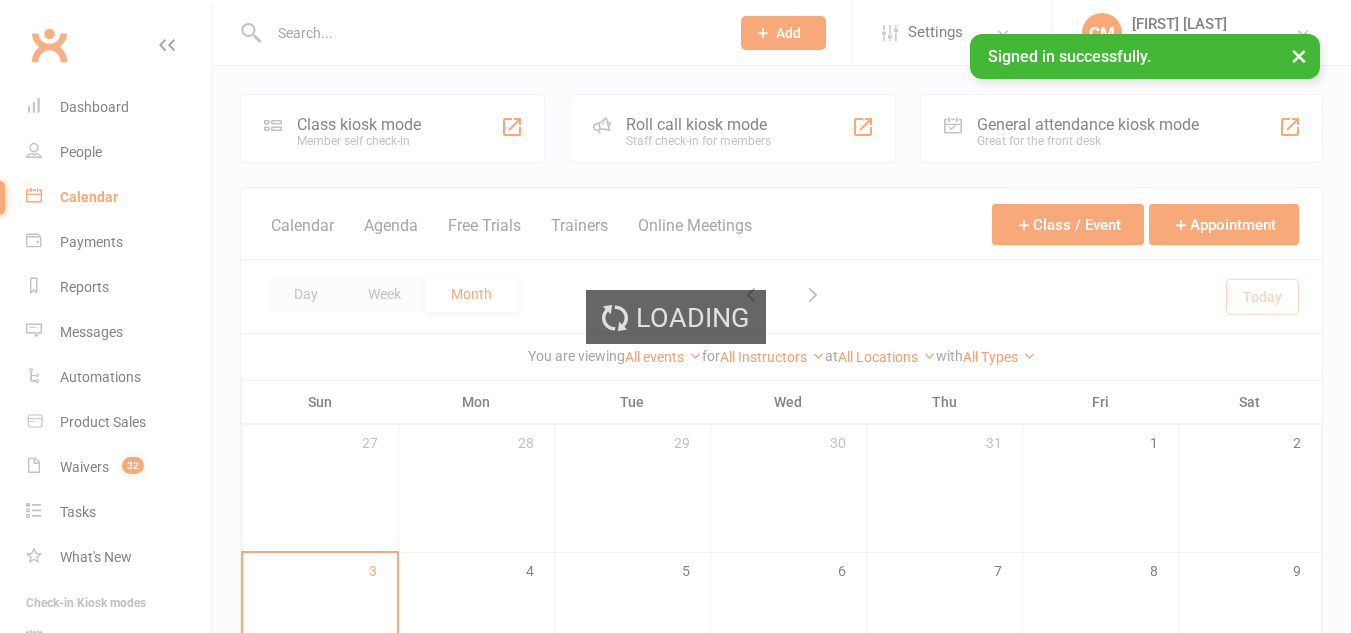 scroll, scrollTop: 0, scrollLeft: 0, axis: both 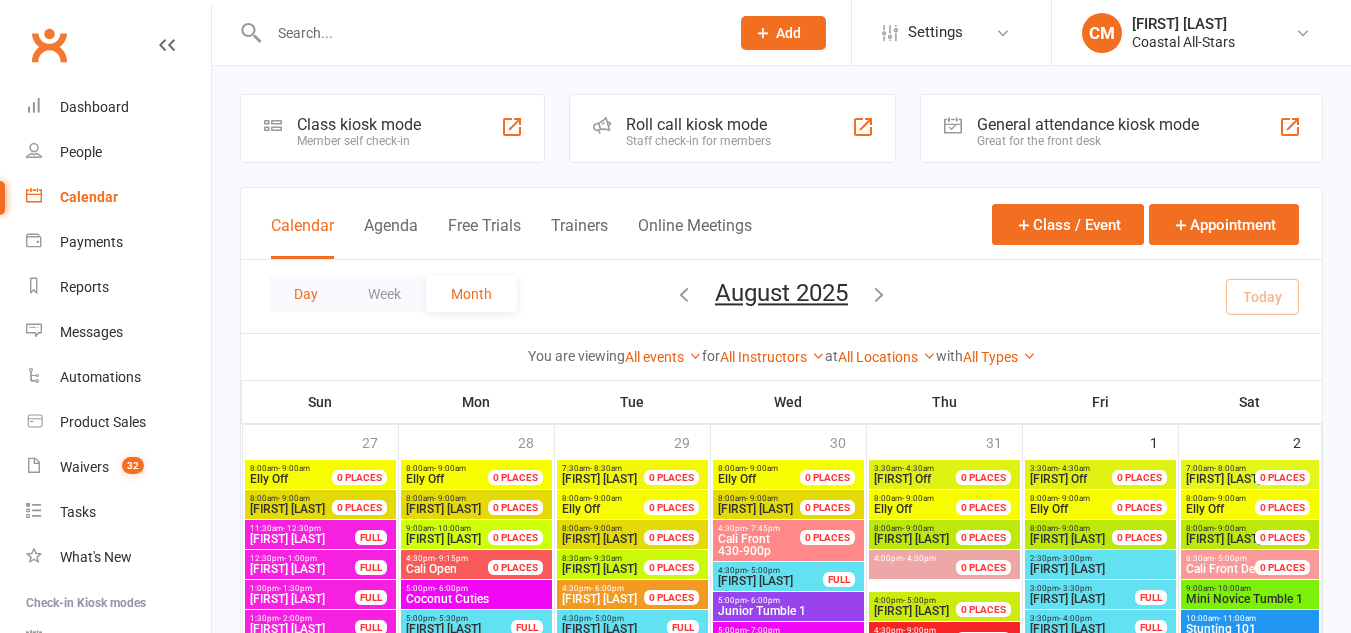click on "Day" at bounding box center [306, 294] 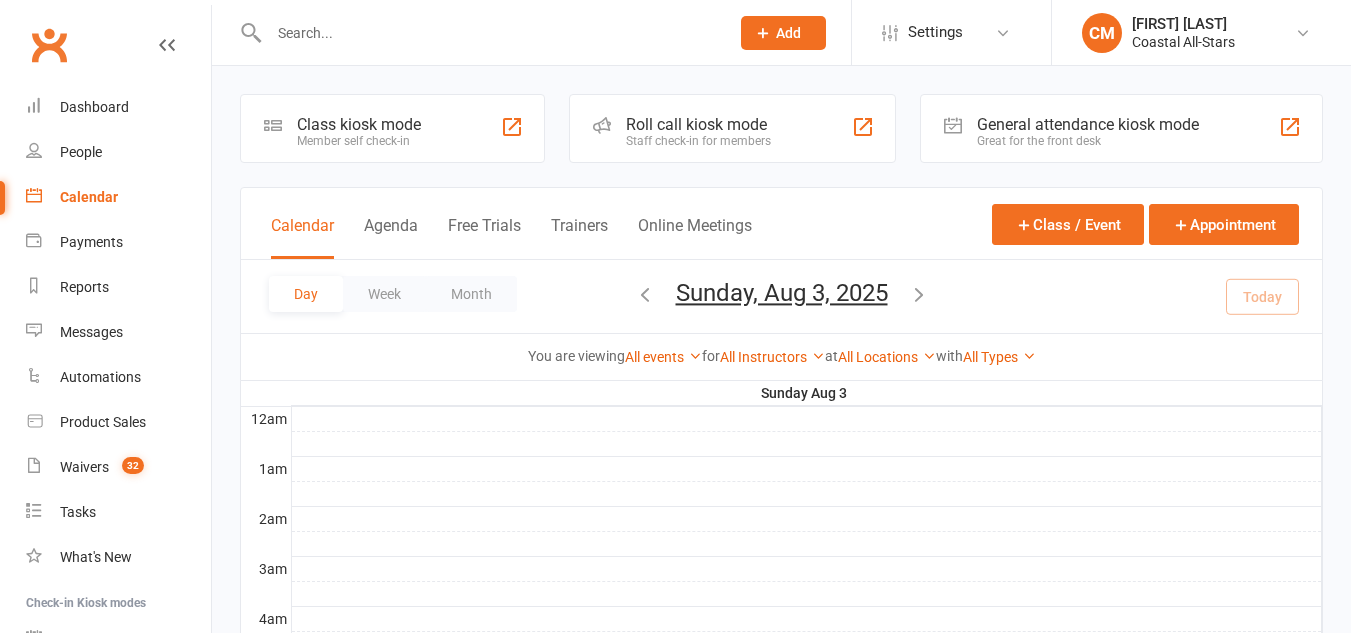 scroll, scrollTop: 0, scrollLeft: 0, axis: both 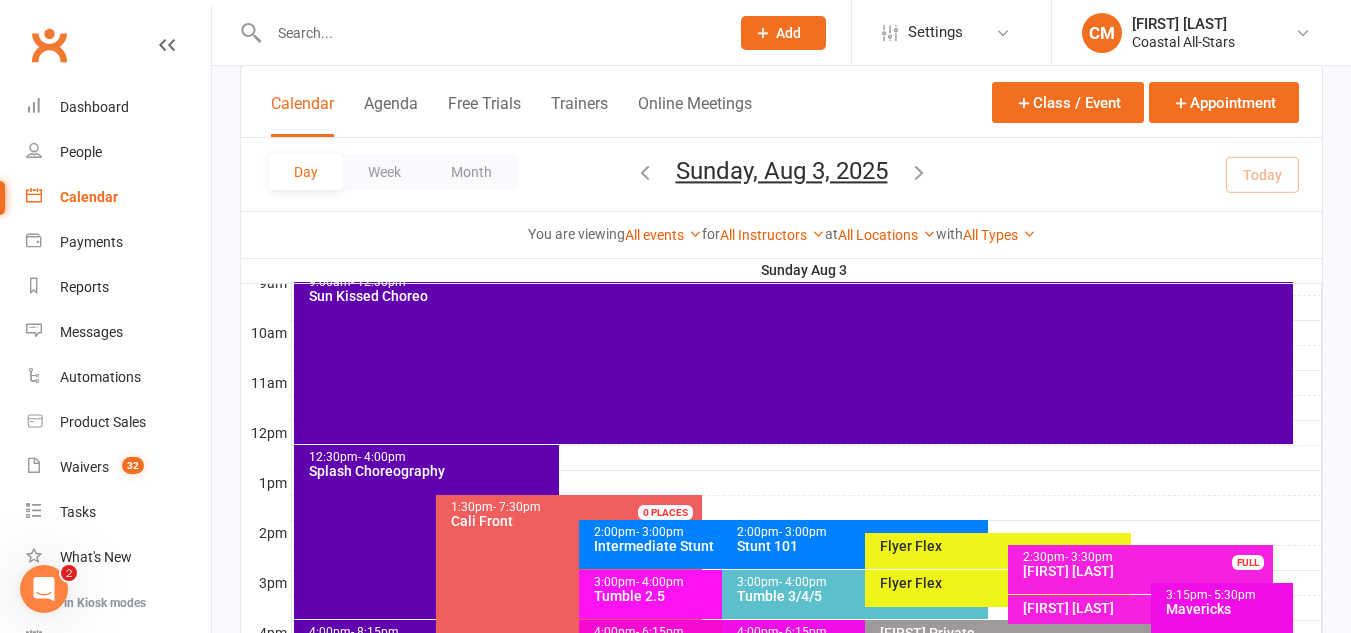 click on "12:30pm  - 4:00pm Splash Choreography" at bounding box center [427, 532] 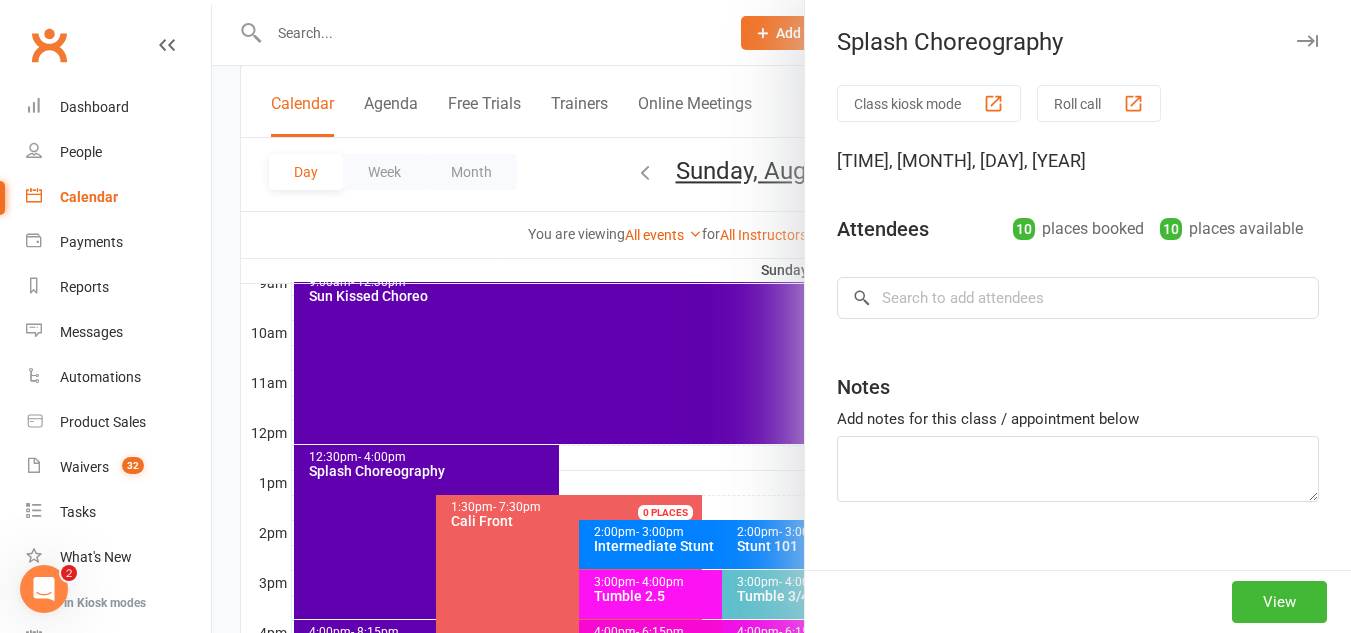 click at bounding box center [781, 316] 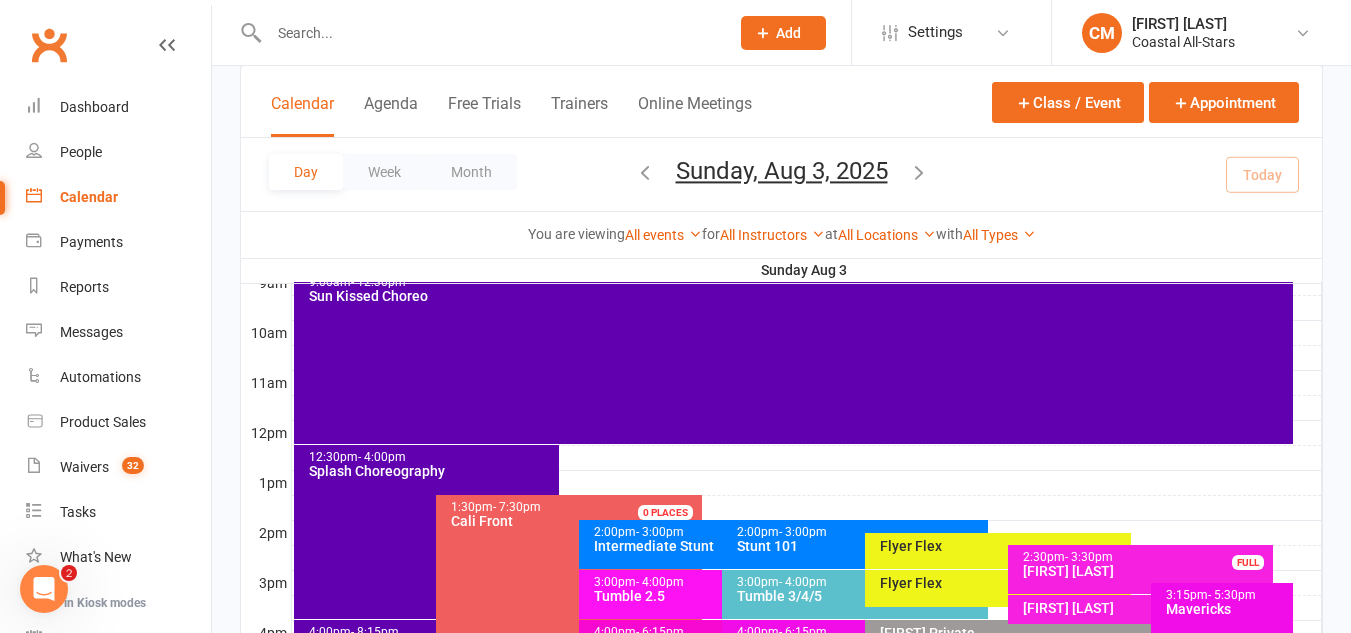 click on "2:00pm  - 3:00pm Stunt 101" at bounding box center (855, 544) 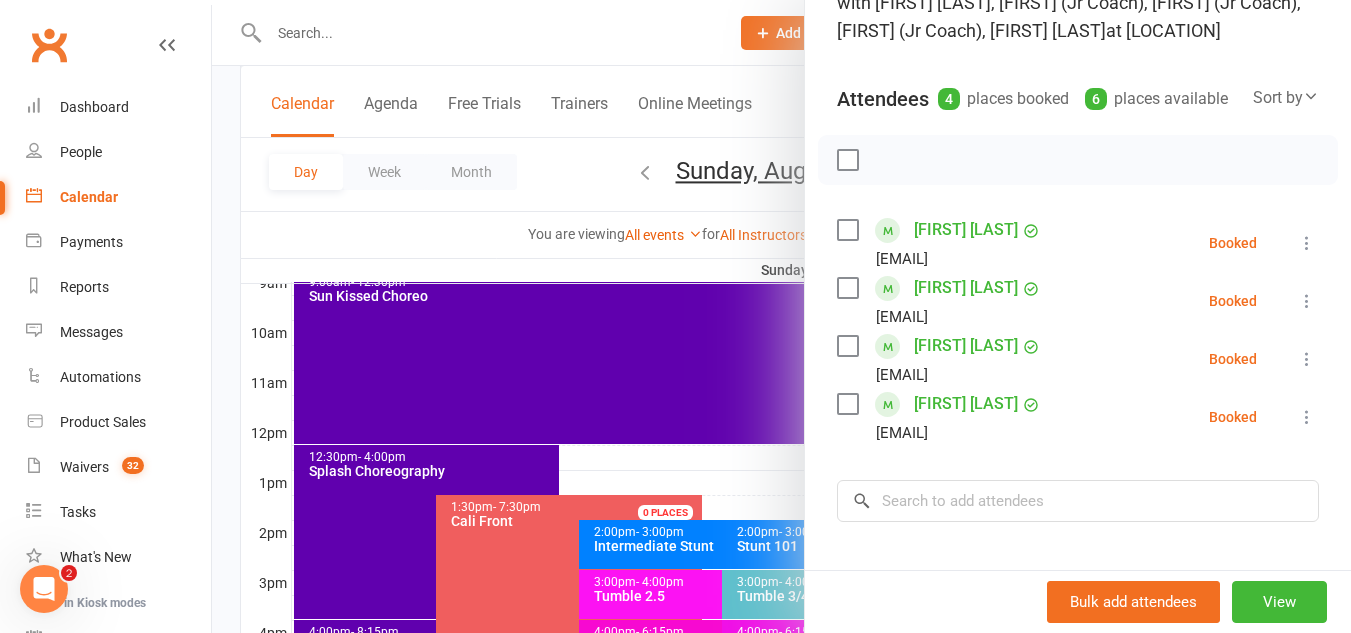 scroll, scrollTop: 187, scrollLeft: 0, axis: vertical 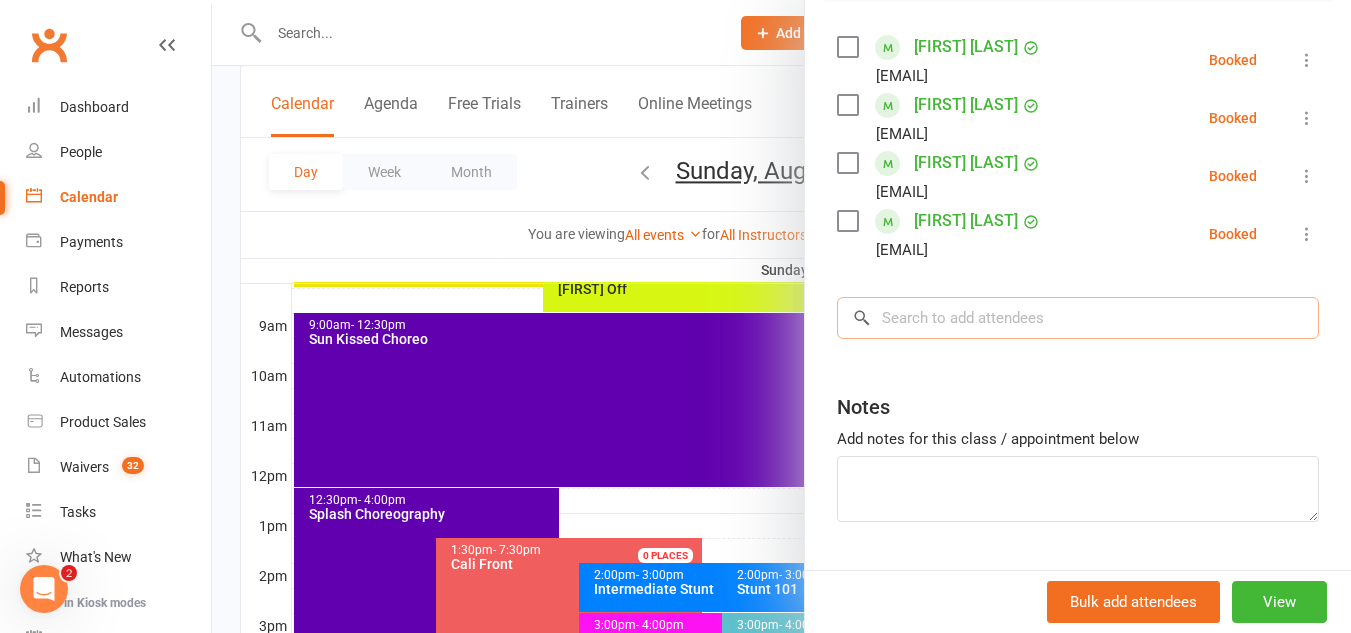 click at bounding box center (1078, 318) 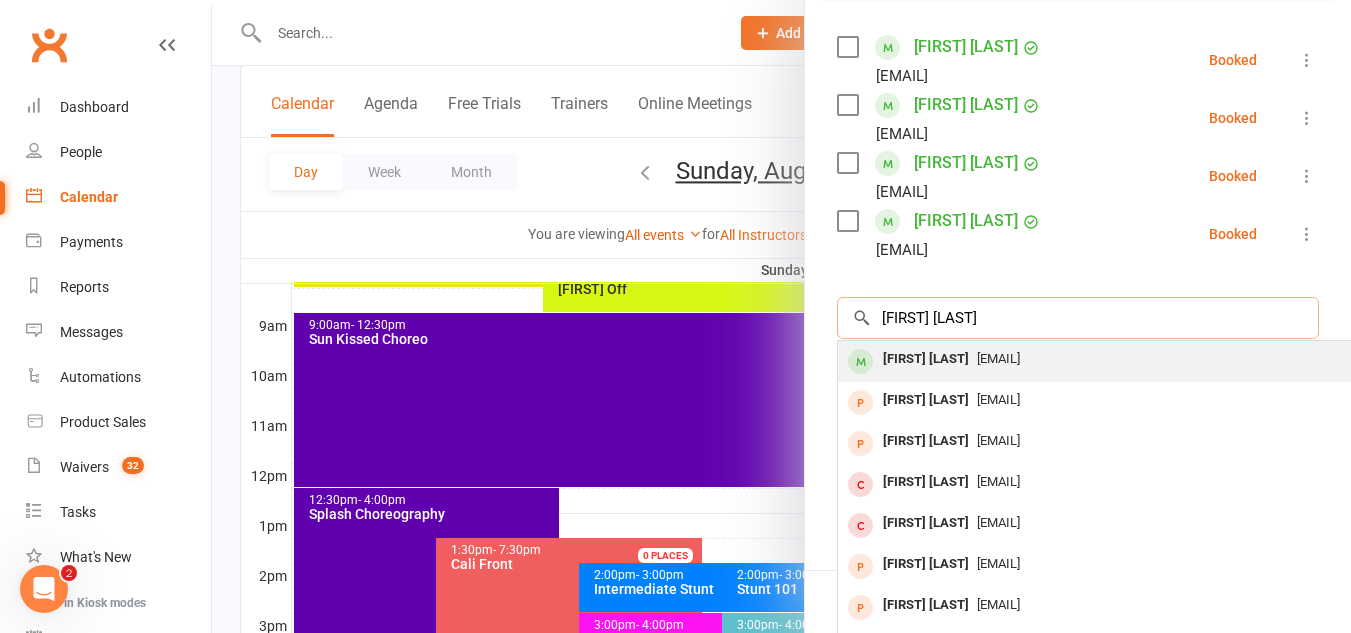 type on "[FIRST] [LAST]" 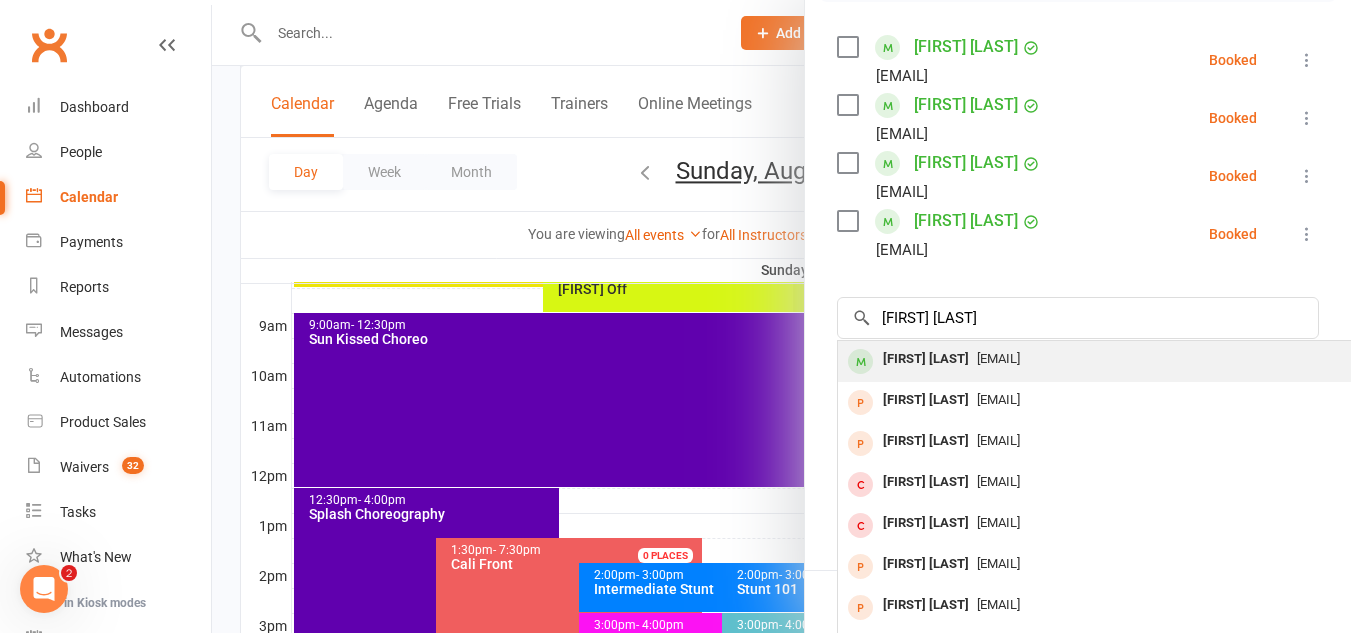 click on "[FIRST] [LAST]" at bounding box center [926, 359] 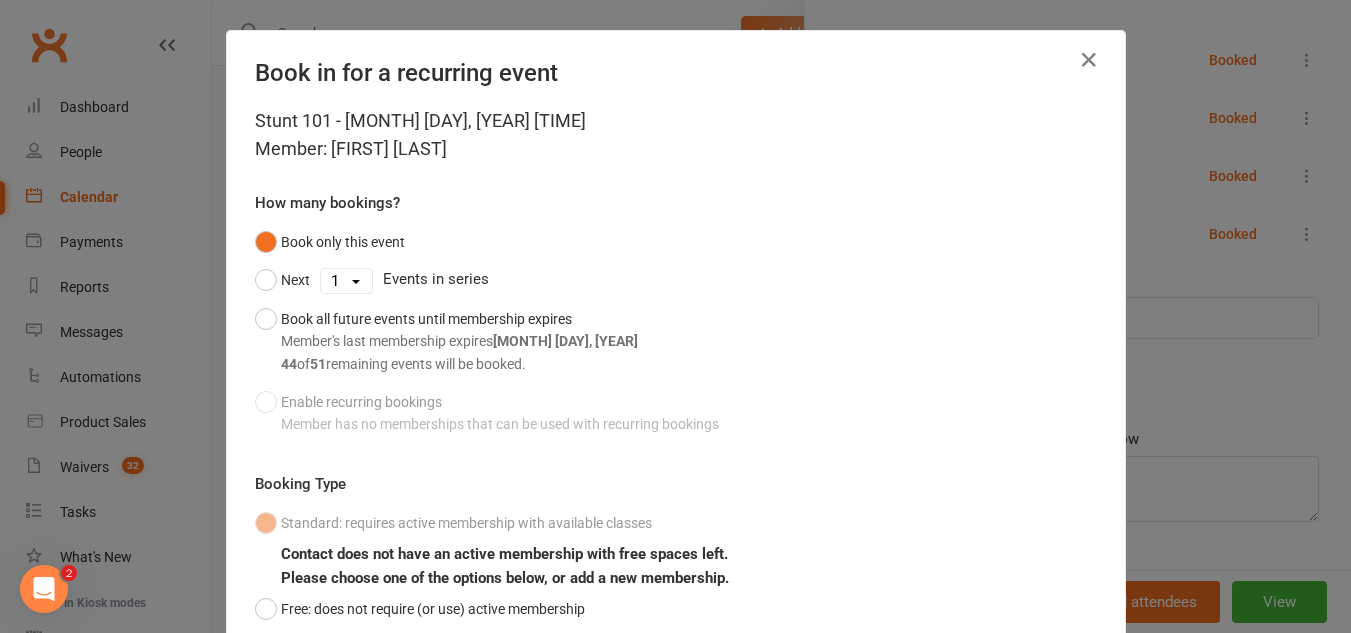 scroll, scrollTop: 195, scrollLeft: 0, axis: vertical 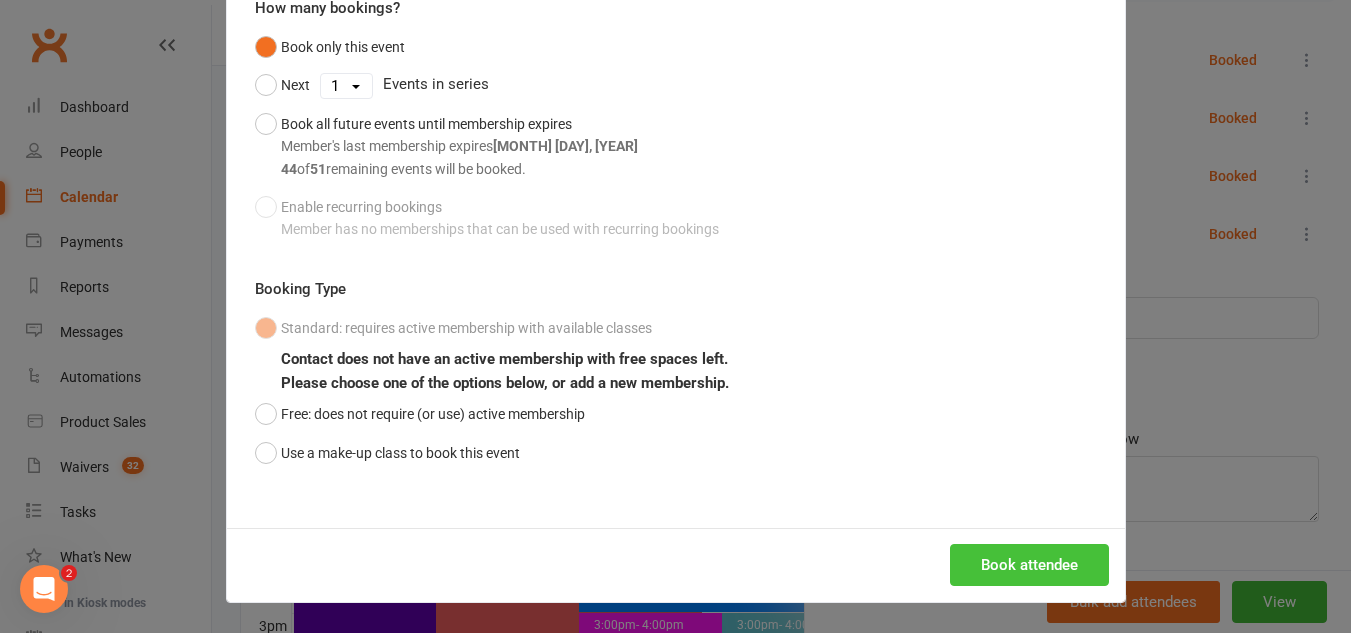 click on "Book attendee" at bounding box center [1029, 565] 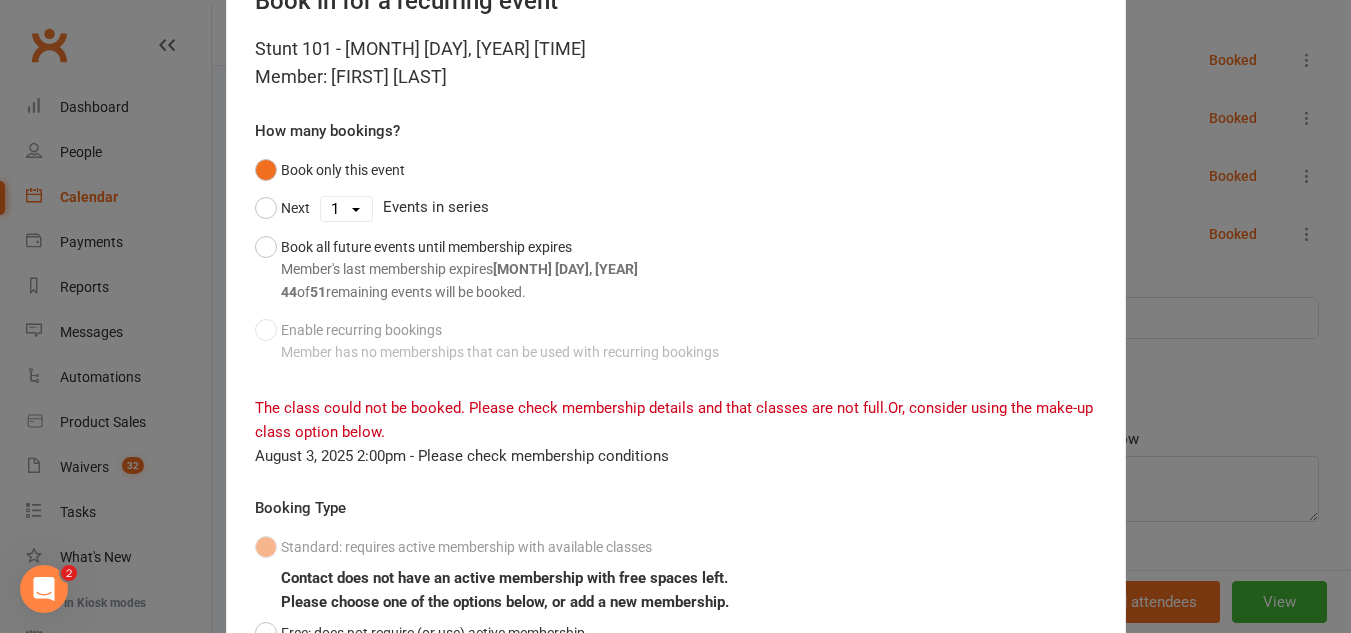 scroll, scrollTop: 0, scrollLeft: 0, axis: both 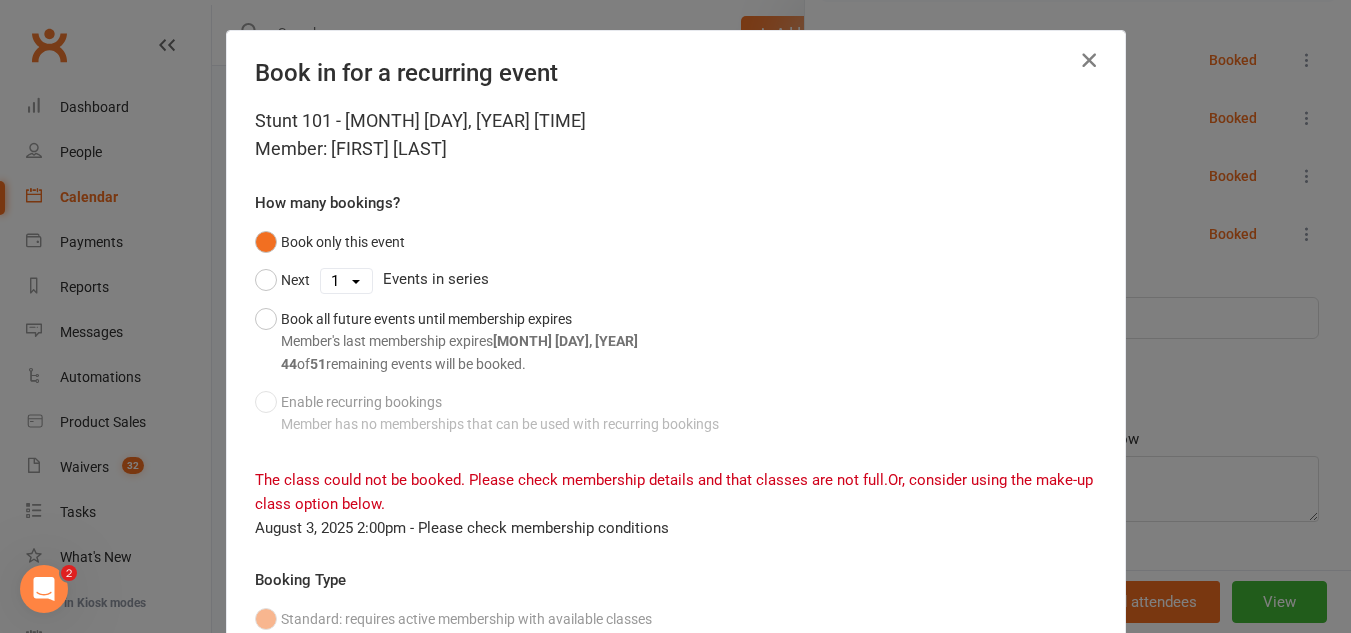 click at bounding box center (1089, 60) 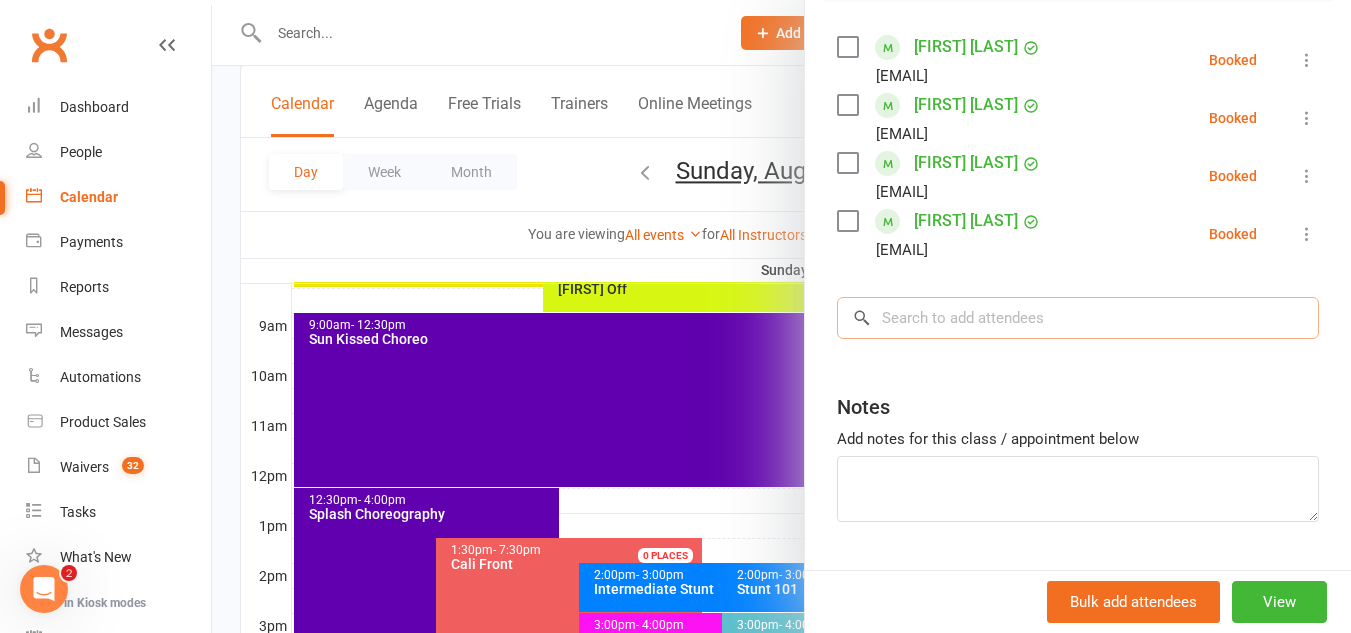 click at bounding box center (1078, 318) 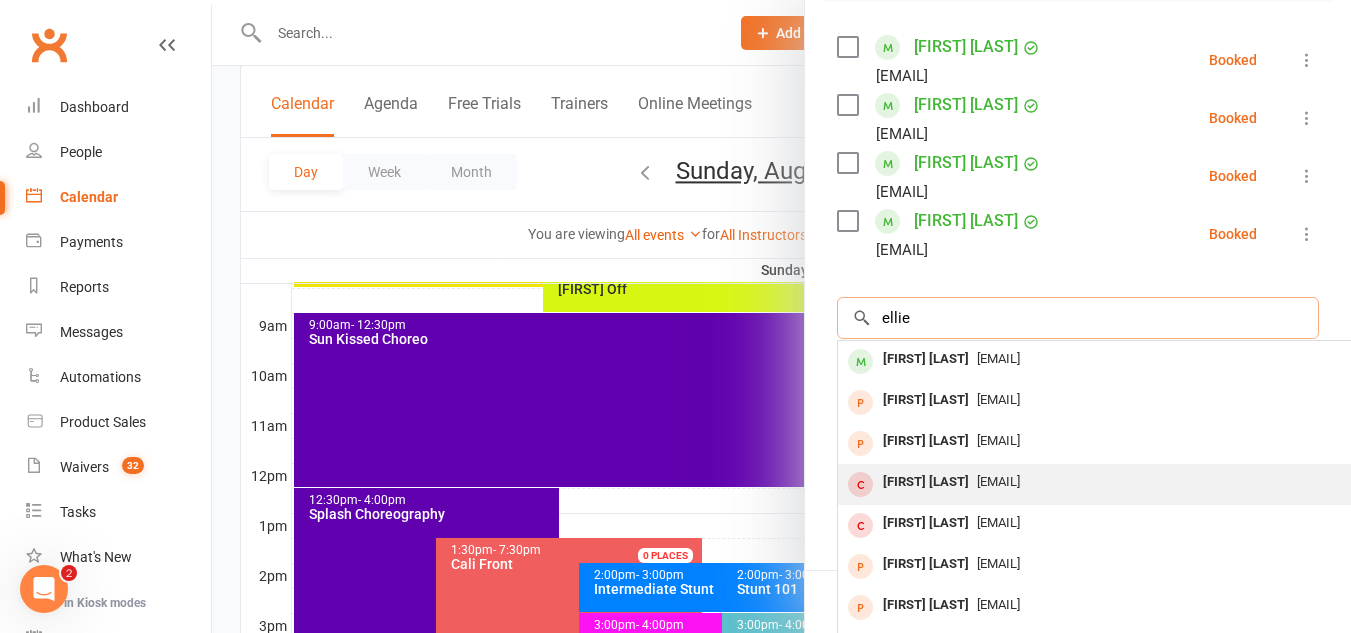 type on "ellie" 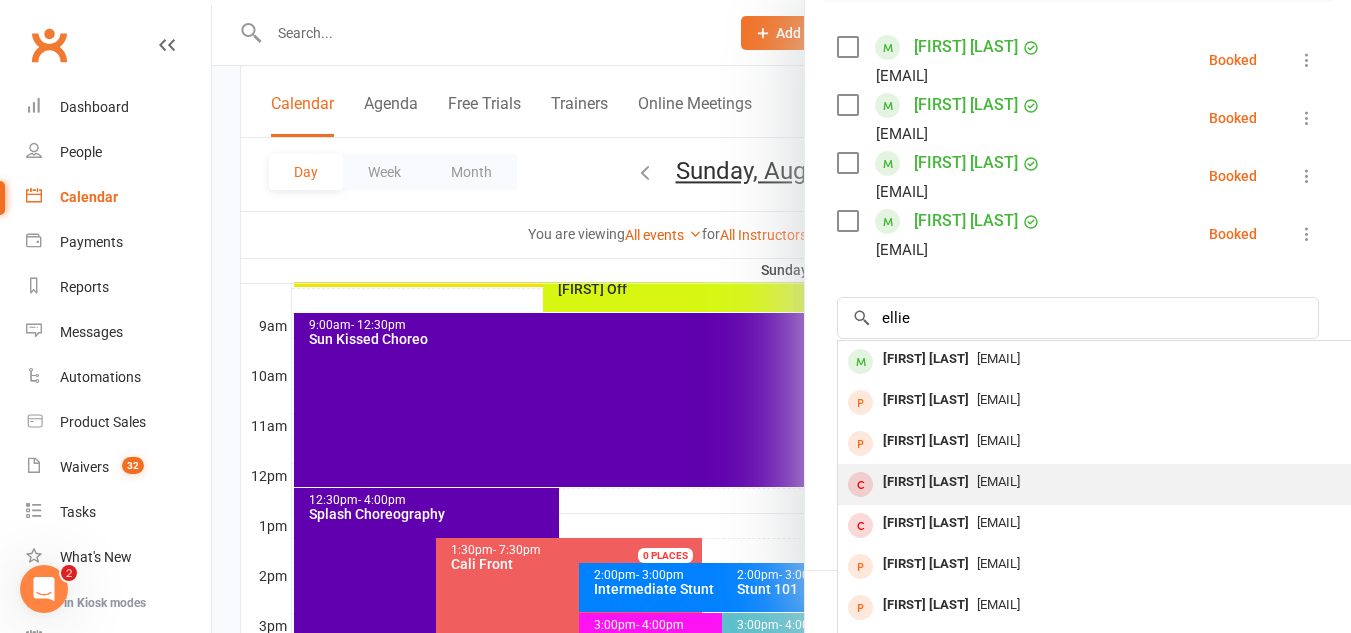 click on "[FIRST] [LAST]" at bounding box center (926, 482) 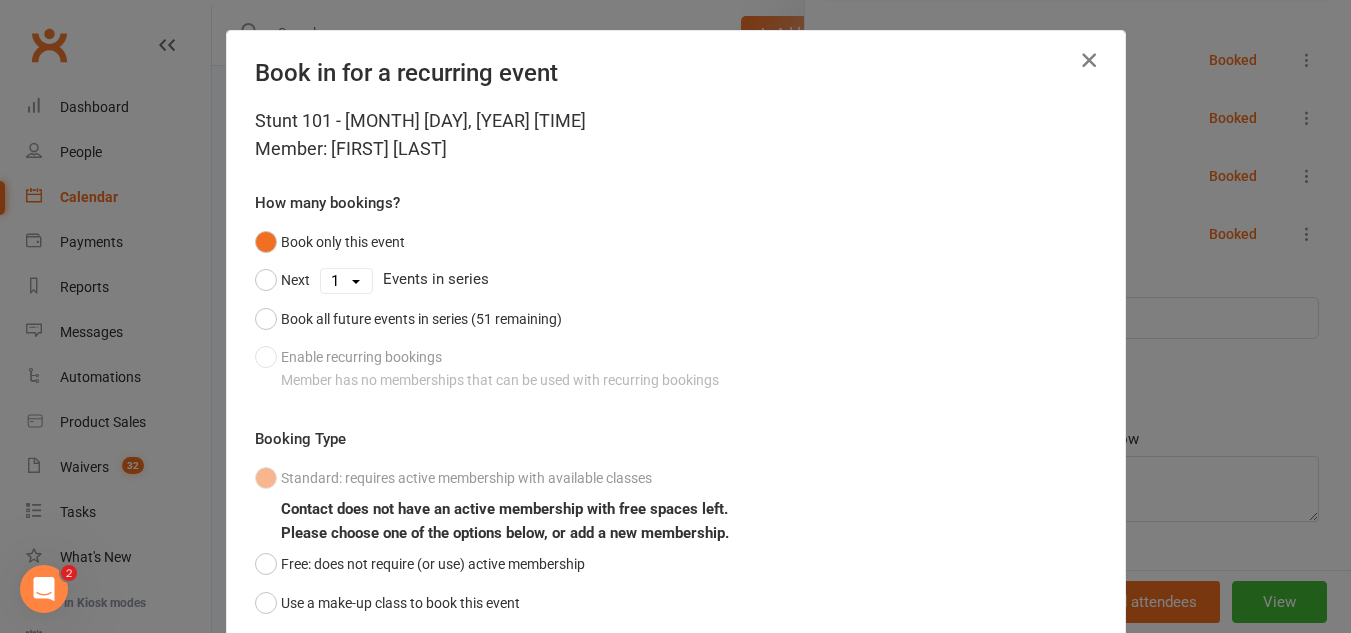 click at bounding box center (1089, 60) 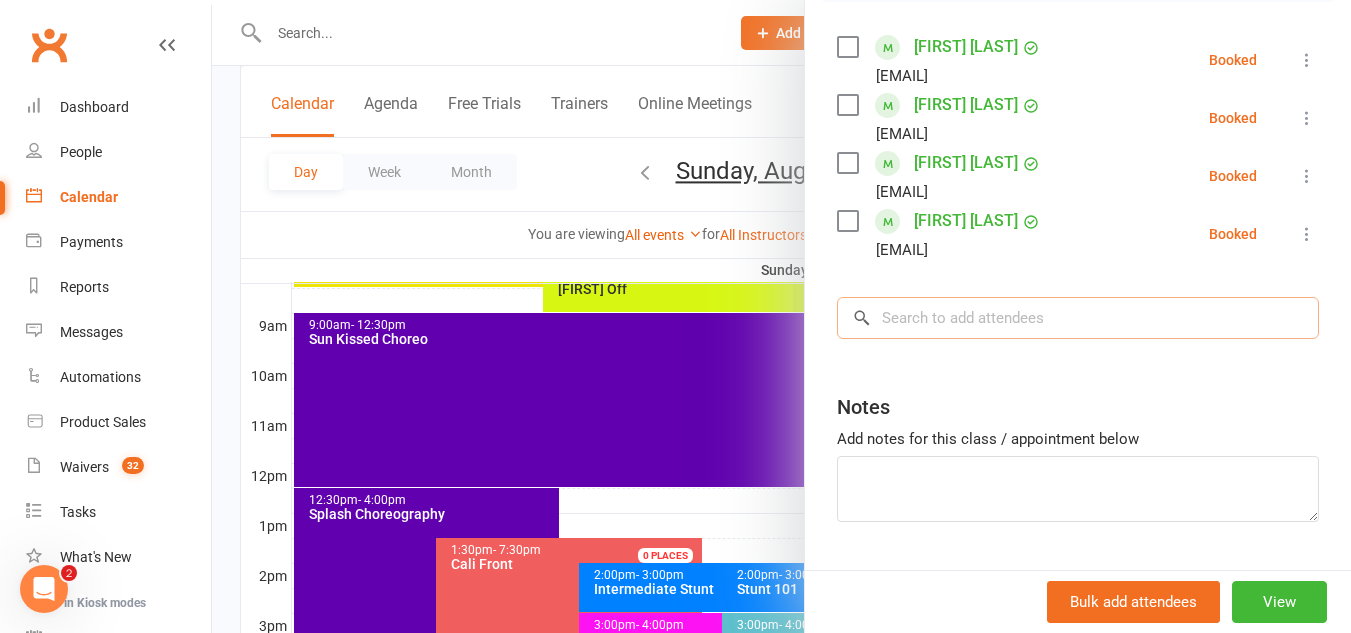 click at bounding box center [1078, 318] 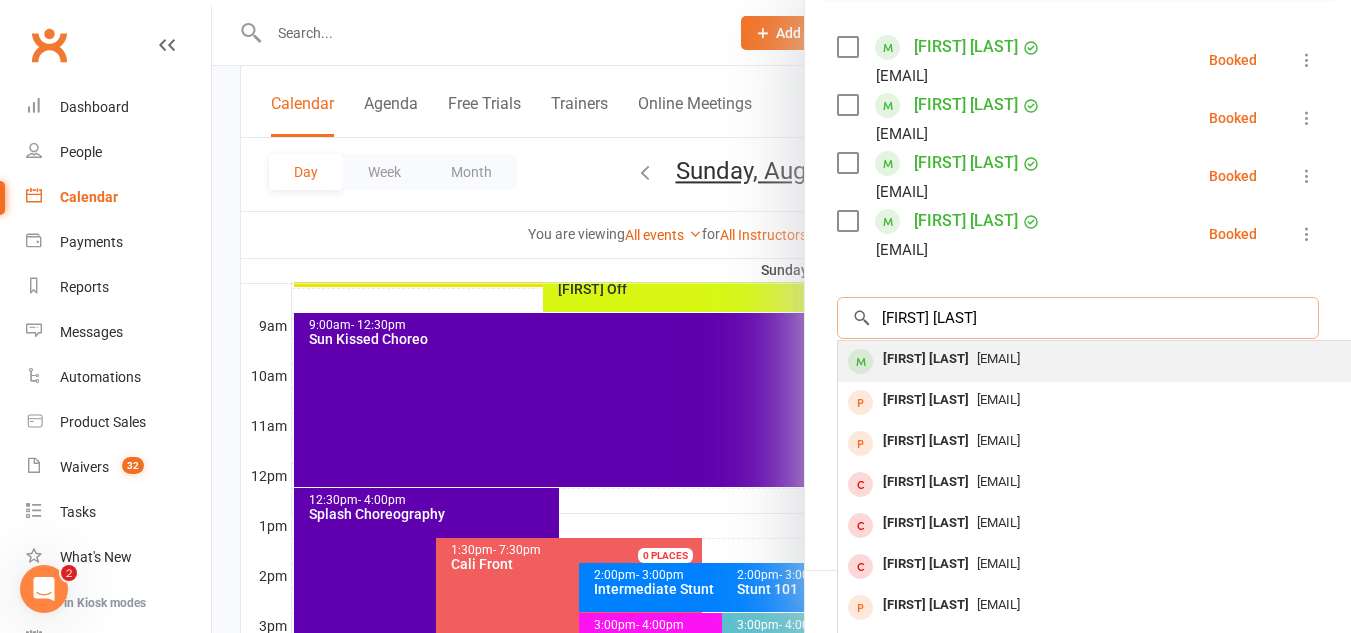 type on "[FIRST] [LAST]" 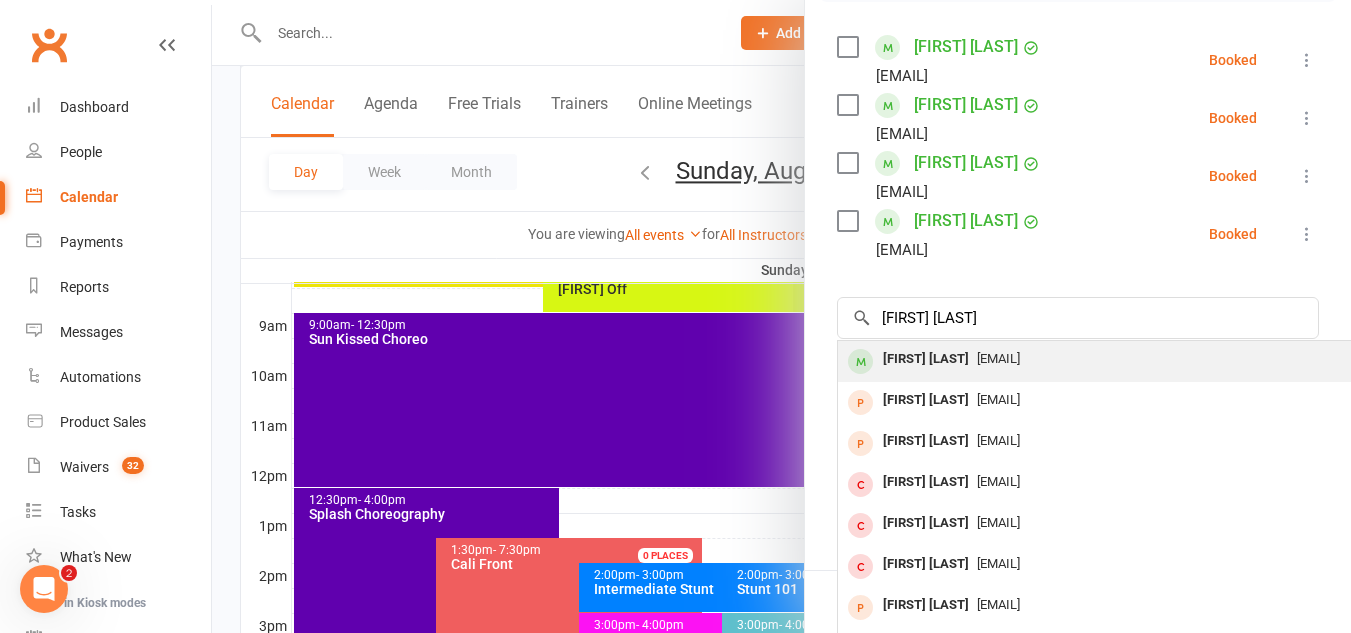click on "[FIRST] [LAST]" at bounding box center (926, 359) 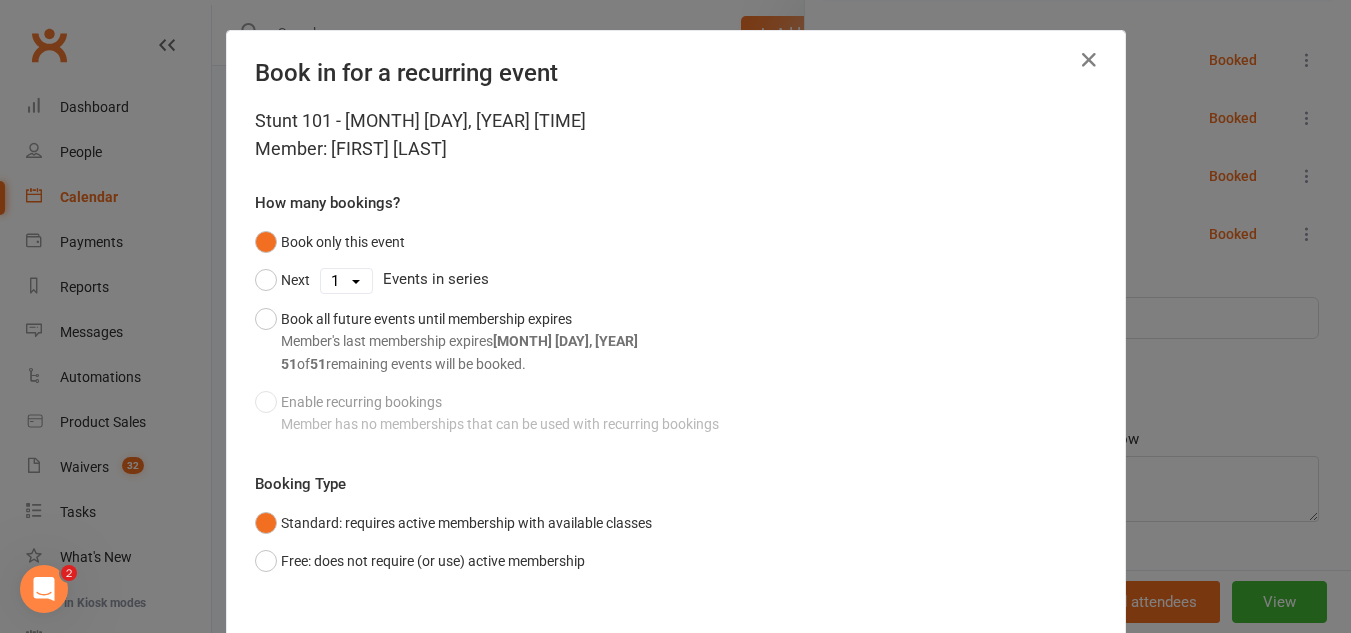 scroll, scrollTop: 109, scrollLeft: 0, axis: vertical 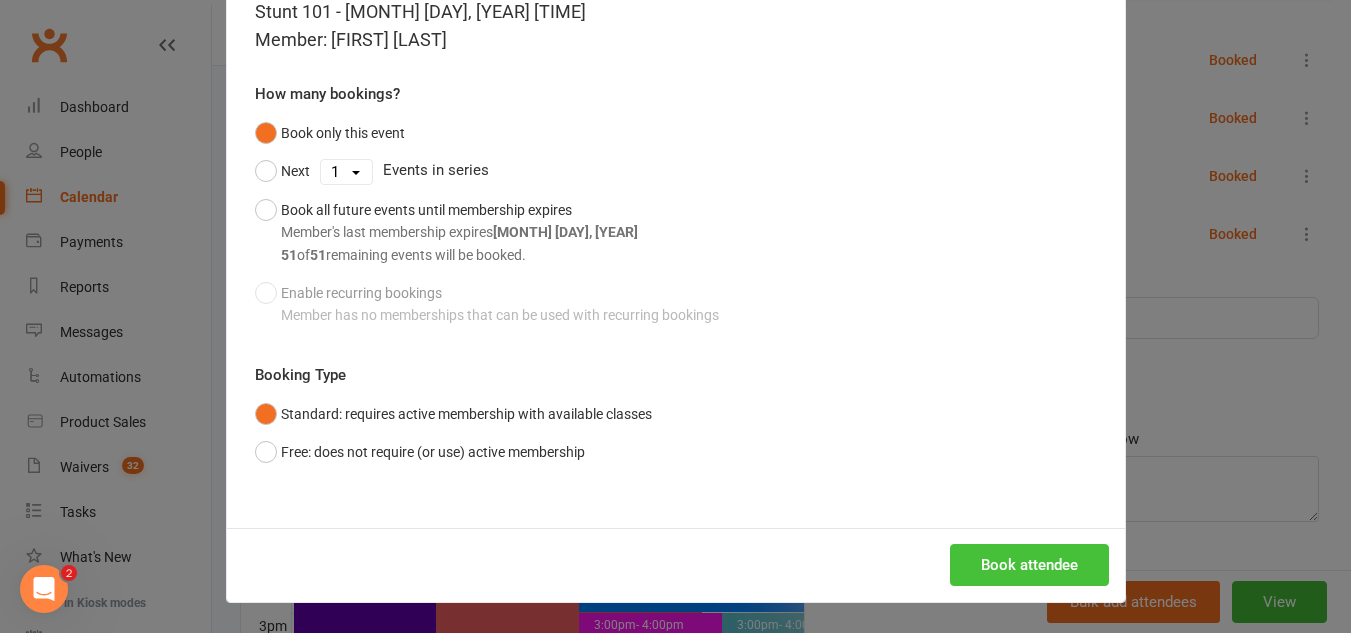 click on "Book attendee" at bounding box center (1029, 565) 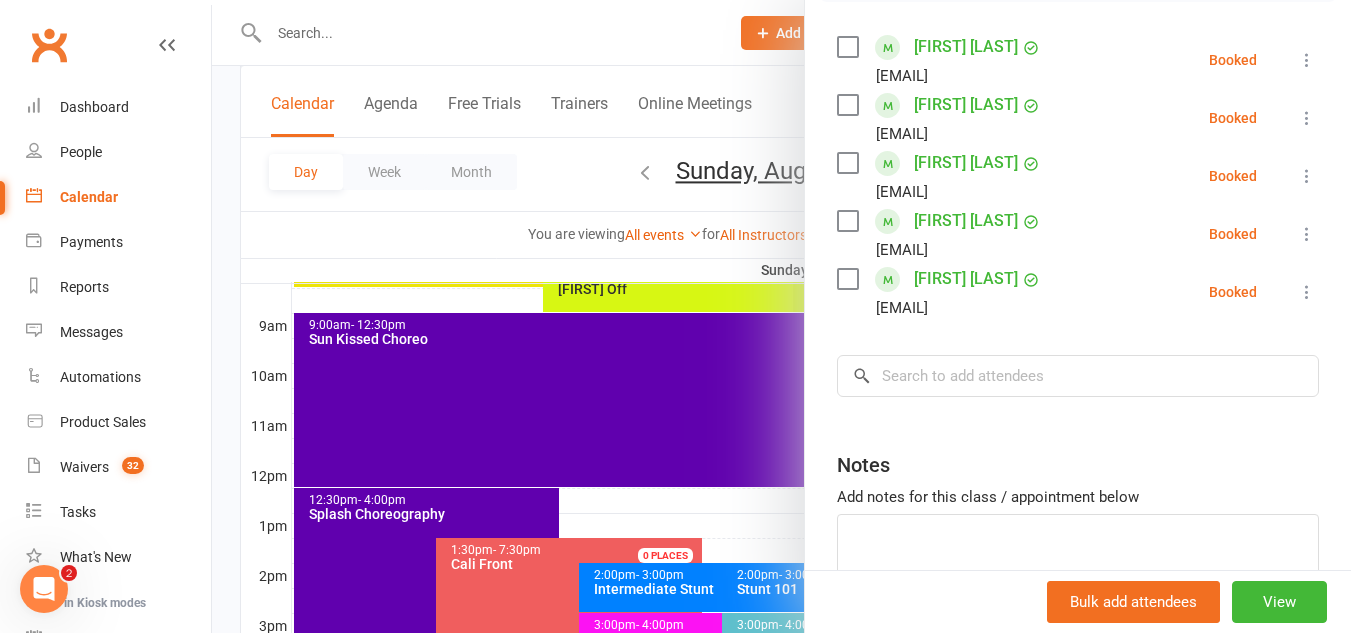 click at bounding box center [781, 316] 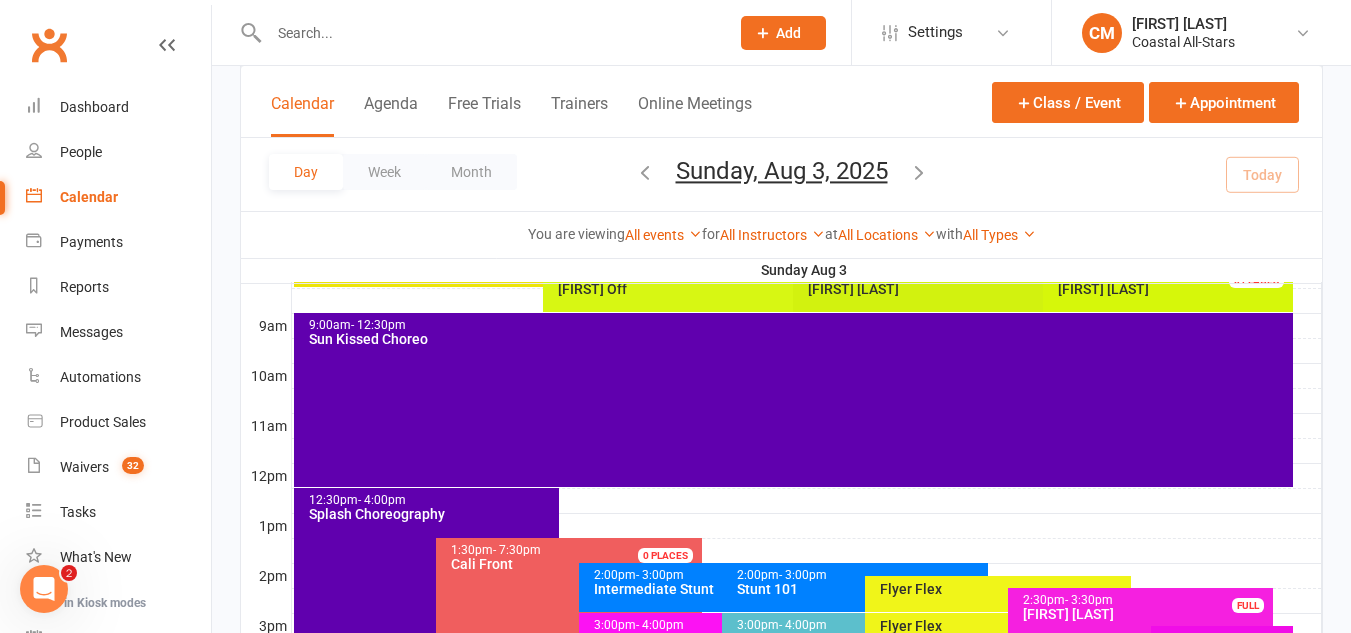 click on "- 3:00pm" at bounding box center (803, 575) 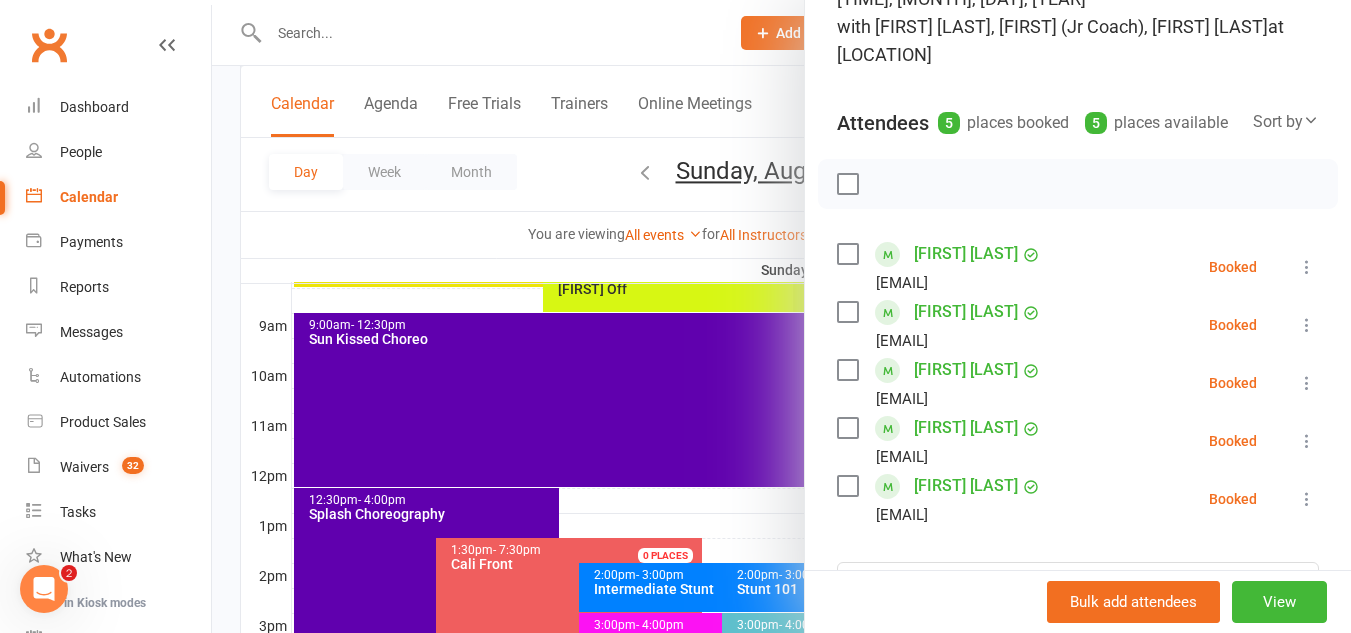 scroll, scrollTop: 163, scrollLeft: 0, axis: vertical 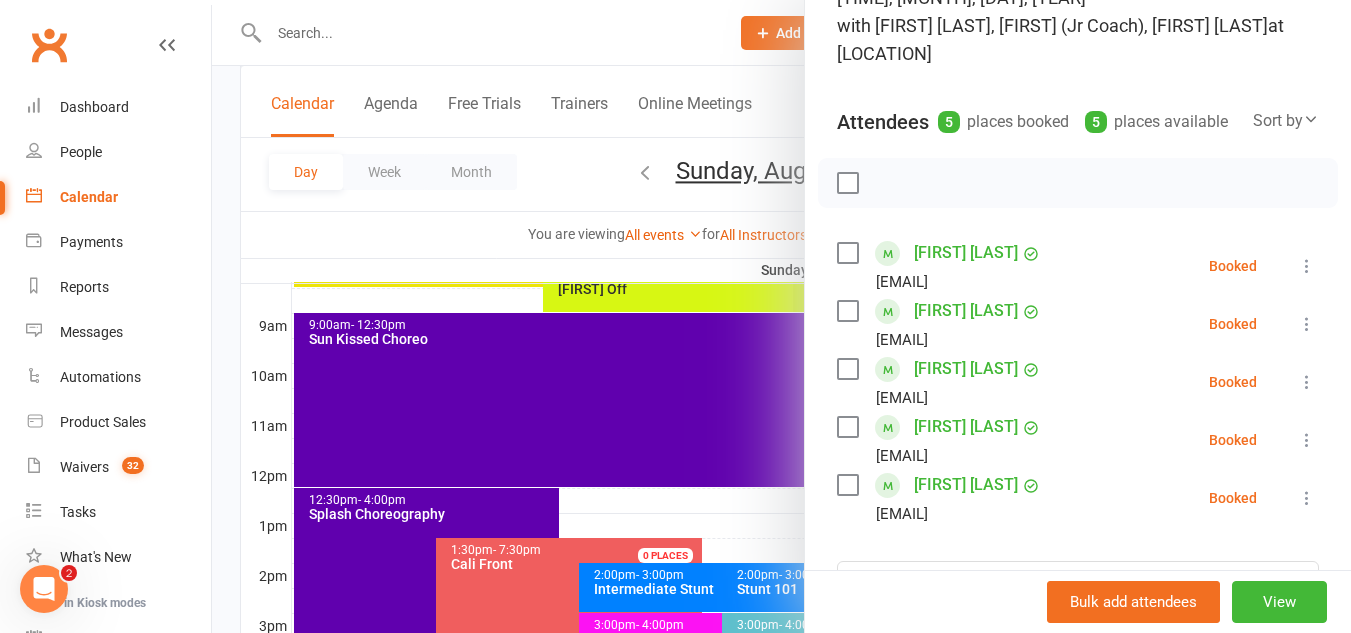 click at bounding box center [1307, 498] 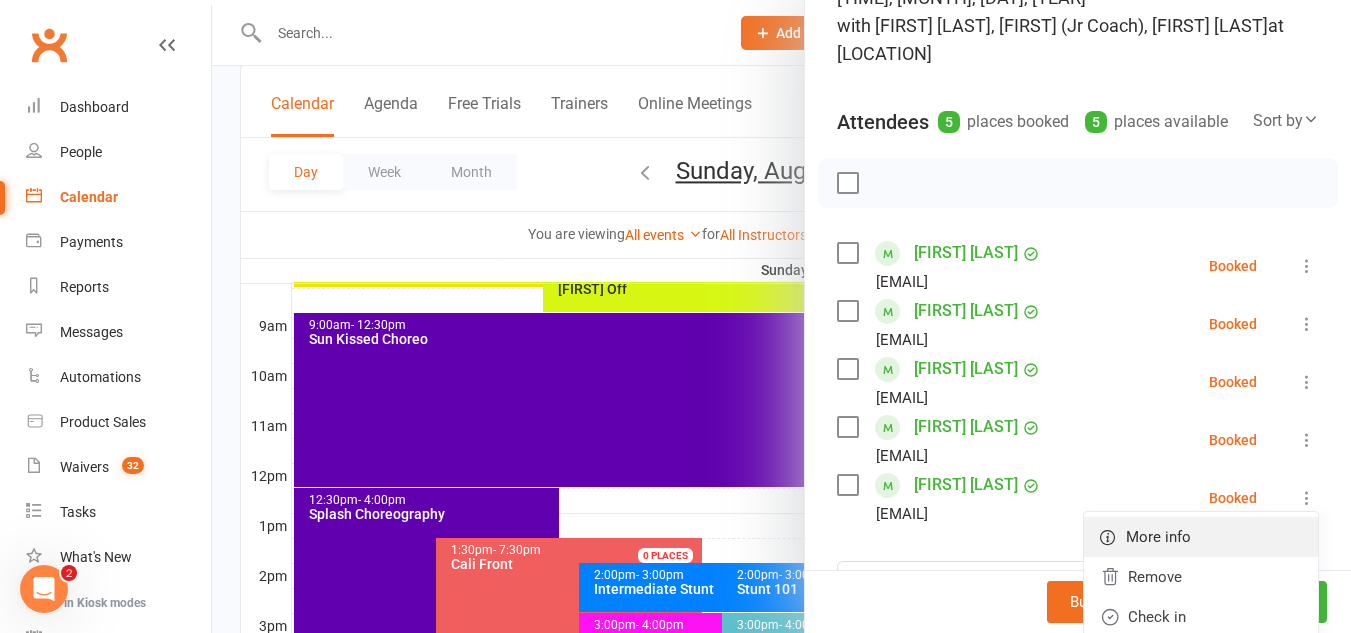scroll, scrollTop: 236, scrollLeft: 0, axis: vertical 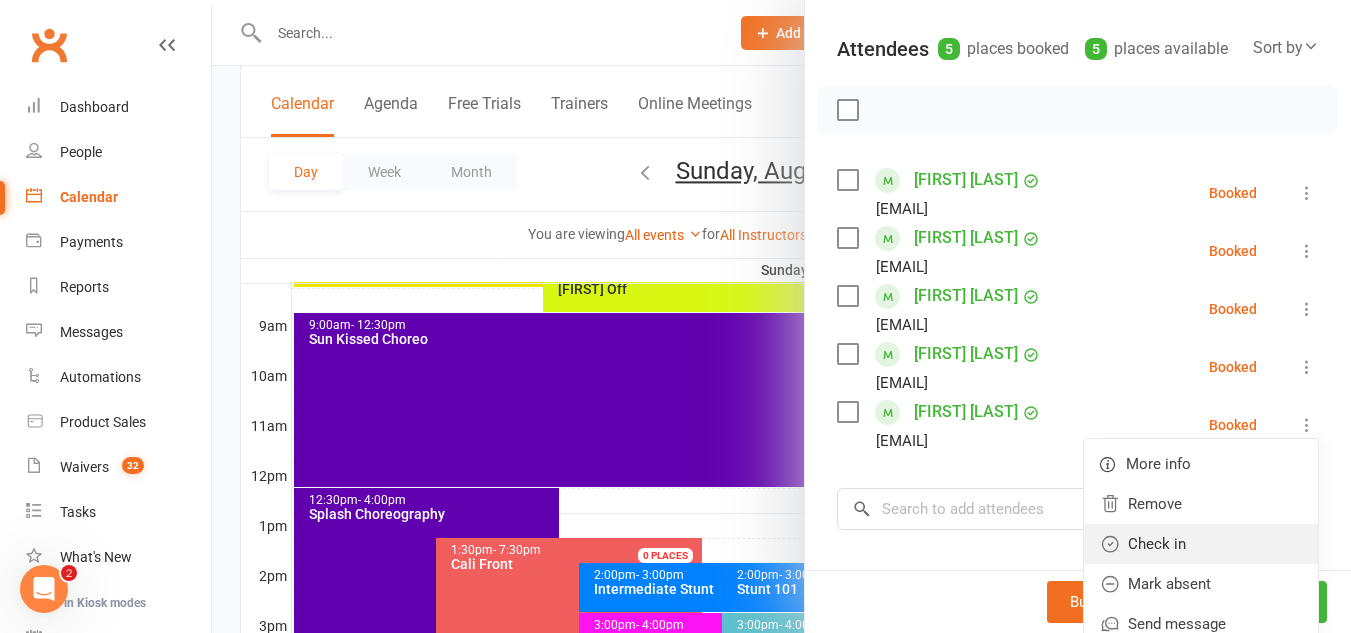 click on "Check in" at bounding box center [1201, 544] 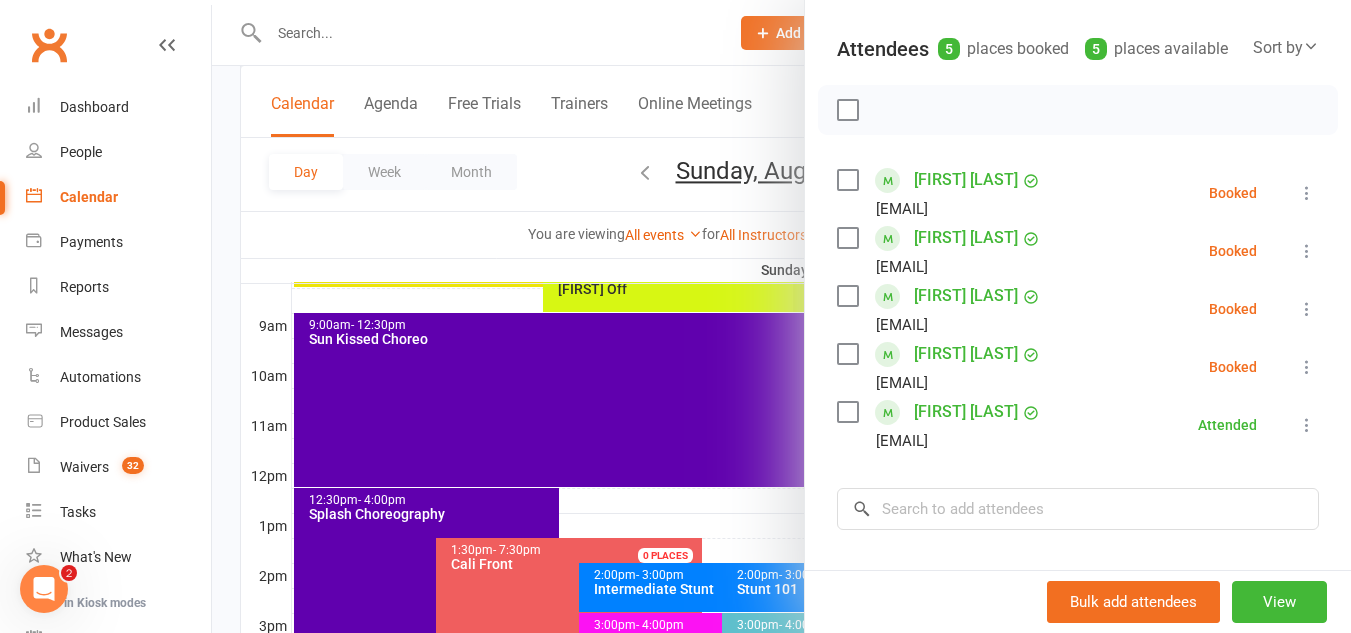 click at bounding box center (1307, 251) 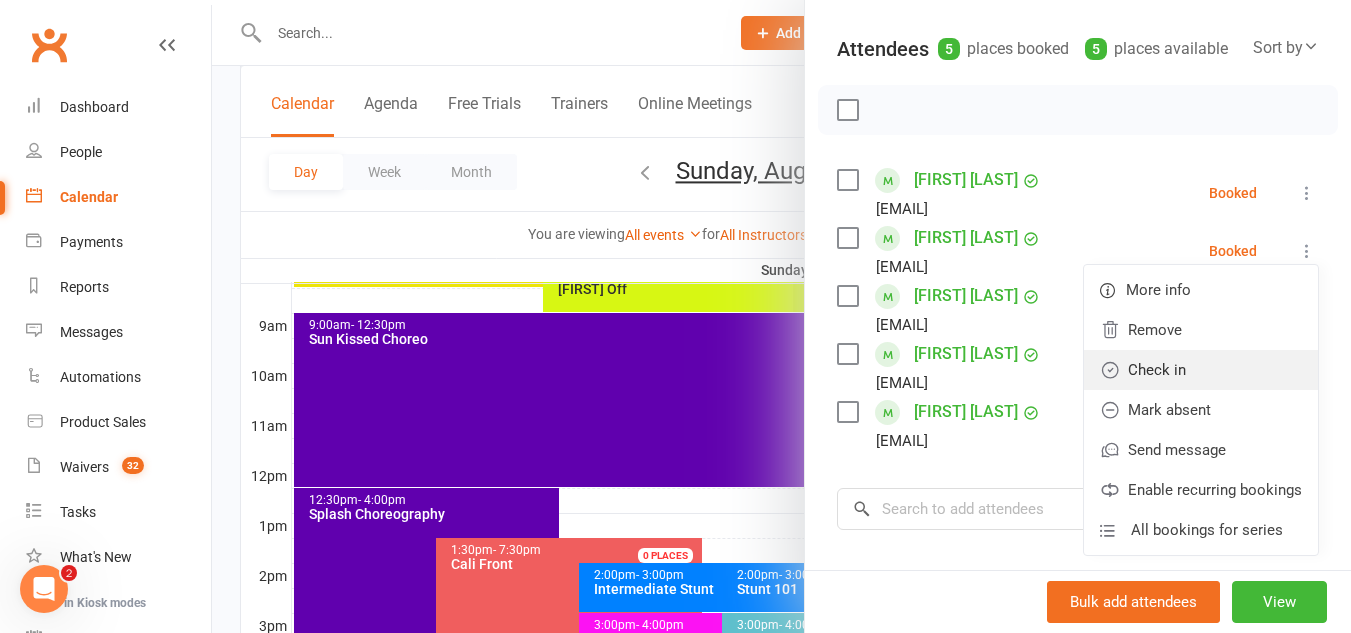 click on "Check in" at bounding box center [1201, 370] 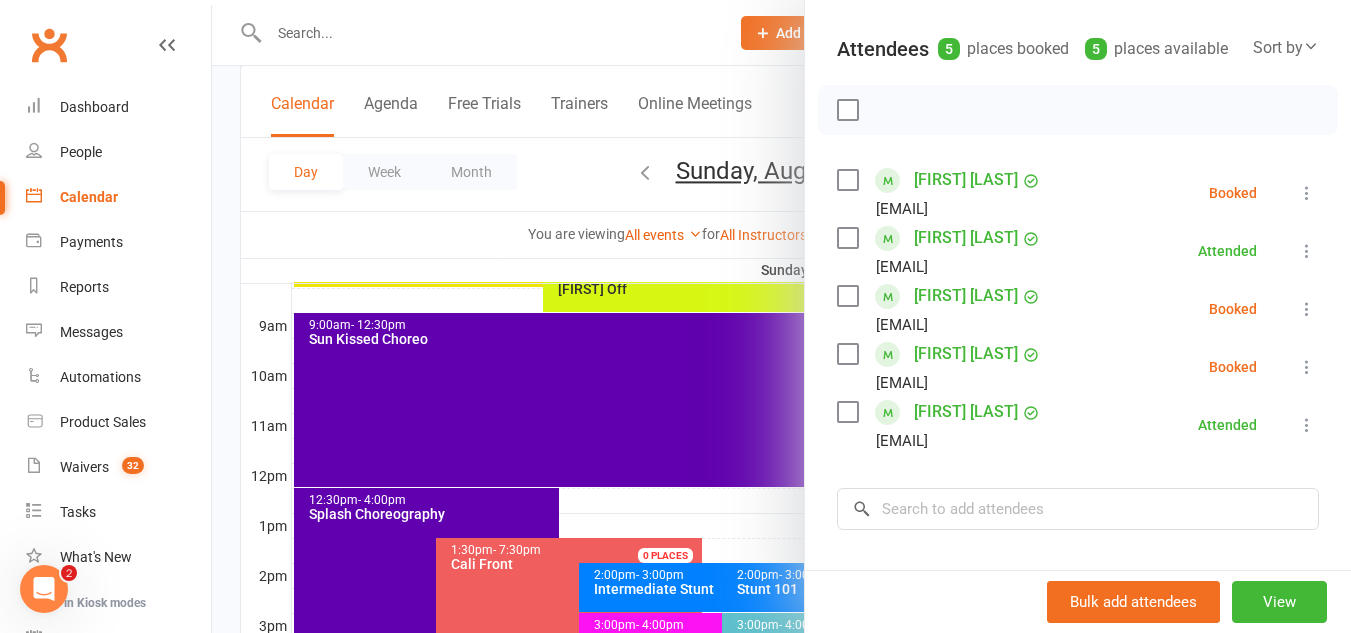 click at bounding box center (781, 316) 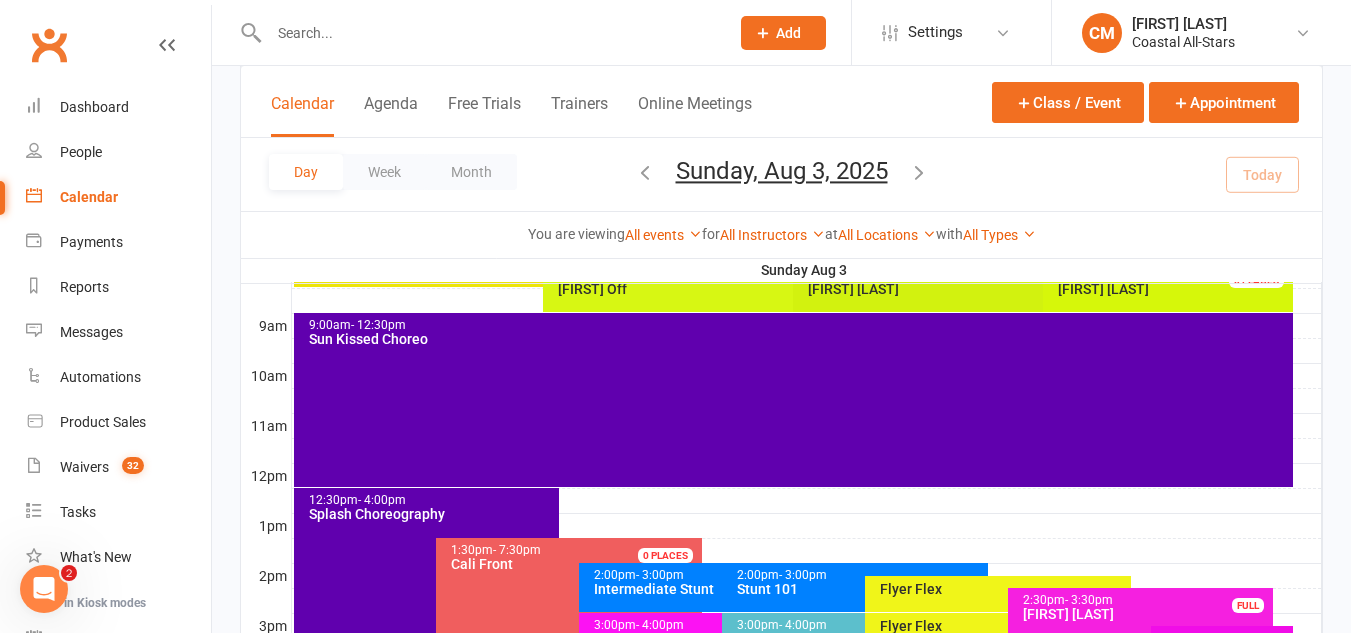 click on "Flyer Flex" at bounding box center [1003, 589] 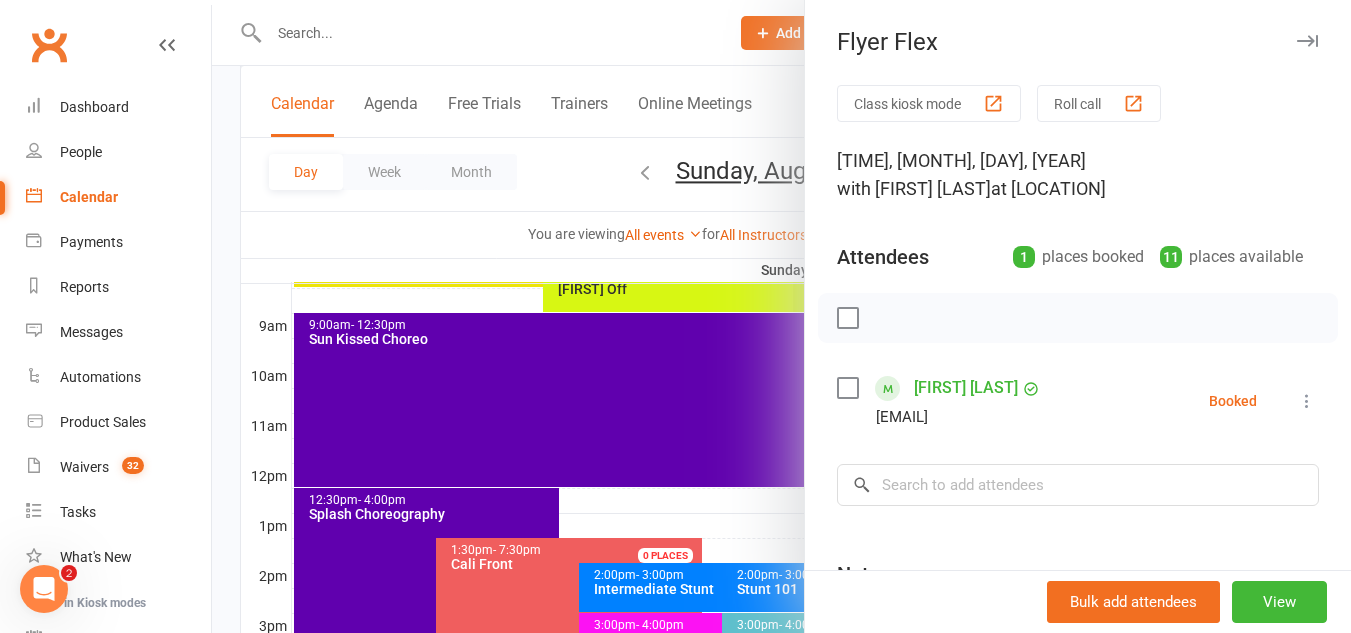 click at bounding box center (781, 316) 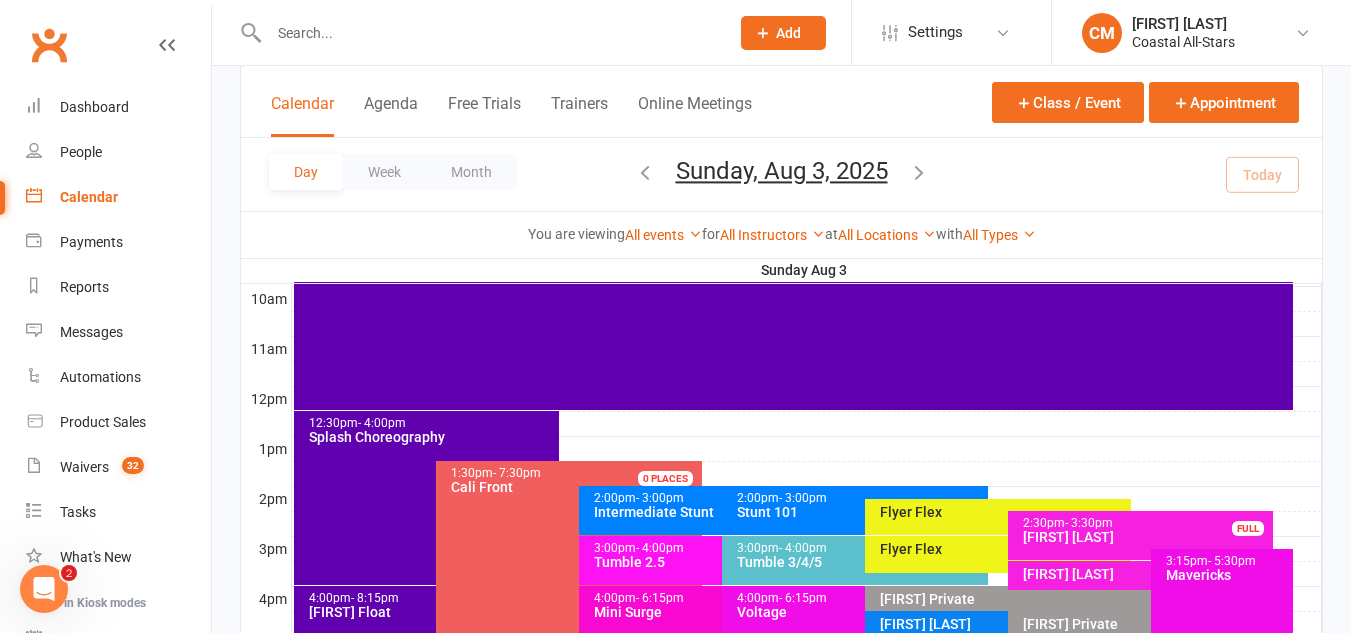 scroll, scrollTop: 621, scrollLeft: 0, axis: vertical 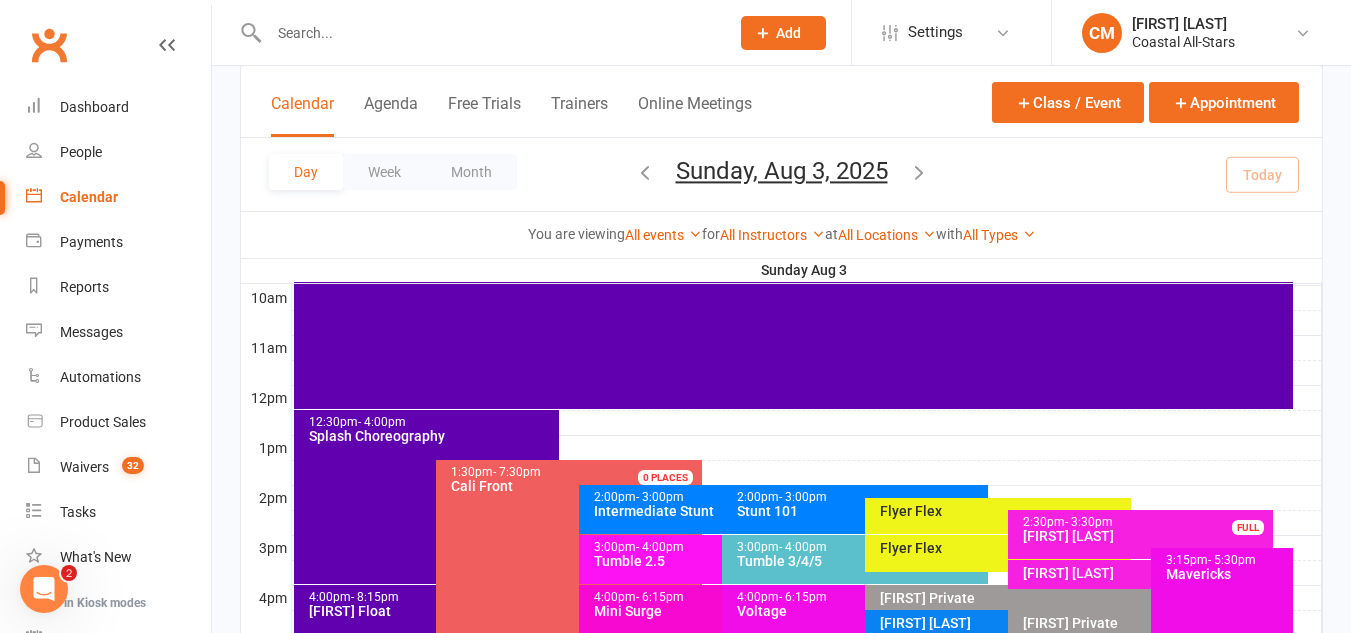 click on "2:00pm  - 3:00pm Intermediate Stunt" at bounding box center (712, 509) 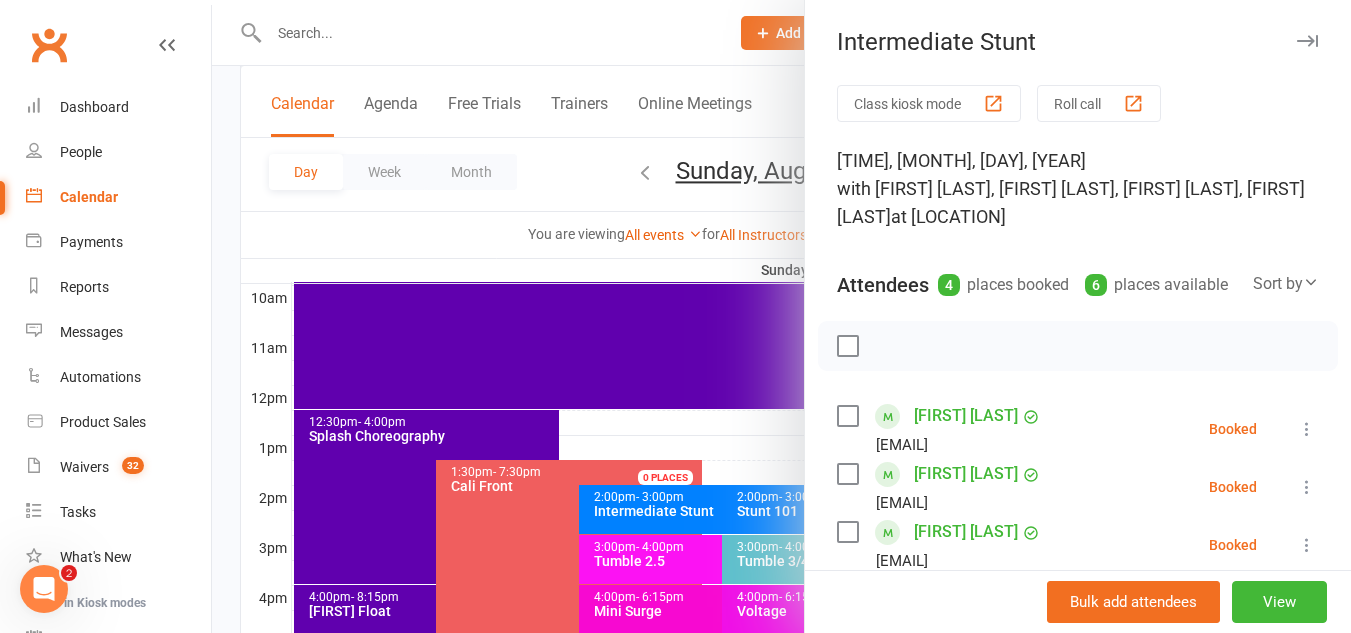 scroll, scrollTop: 113, scrollLeft: 0, axis: vertical 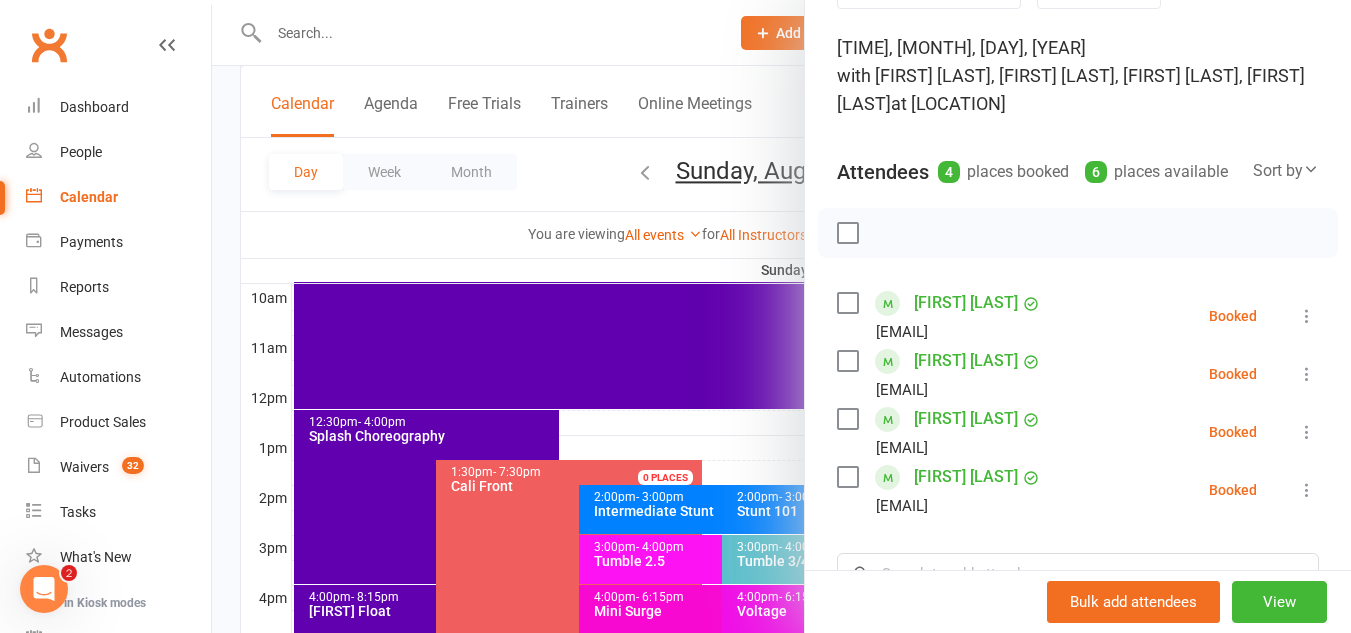 click at bounding box center [1307, 316] 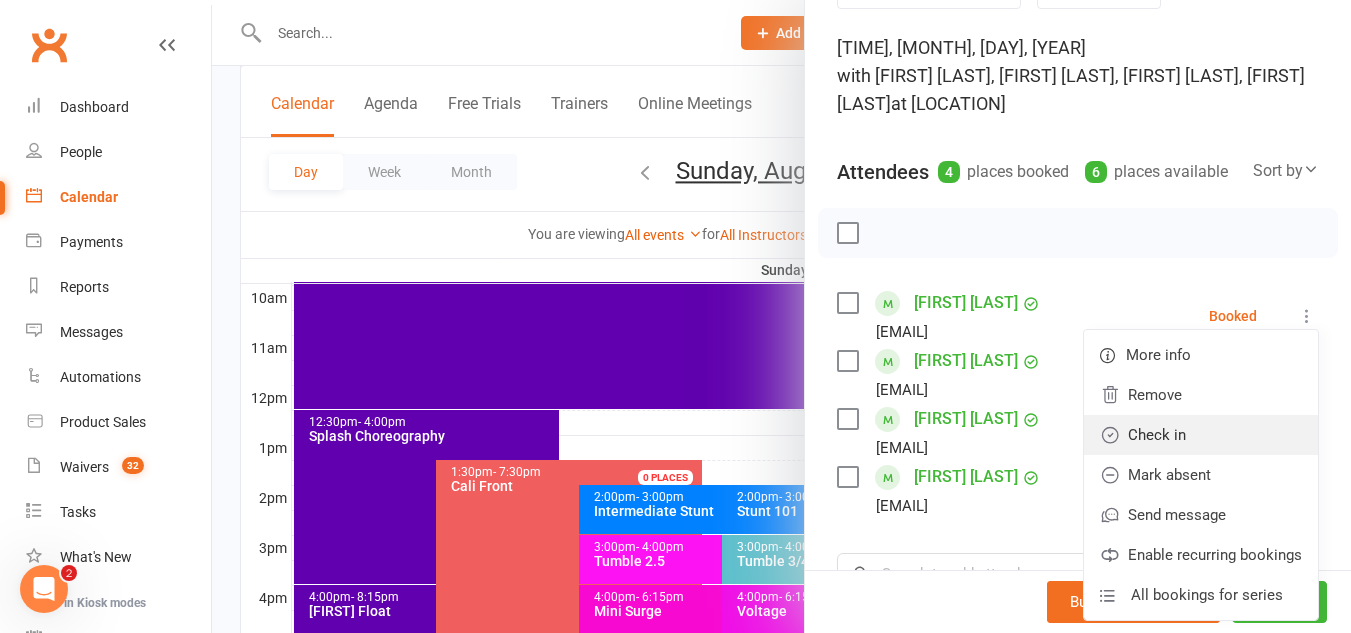 click on "Check in" at bounding box center [1201, 435] 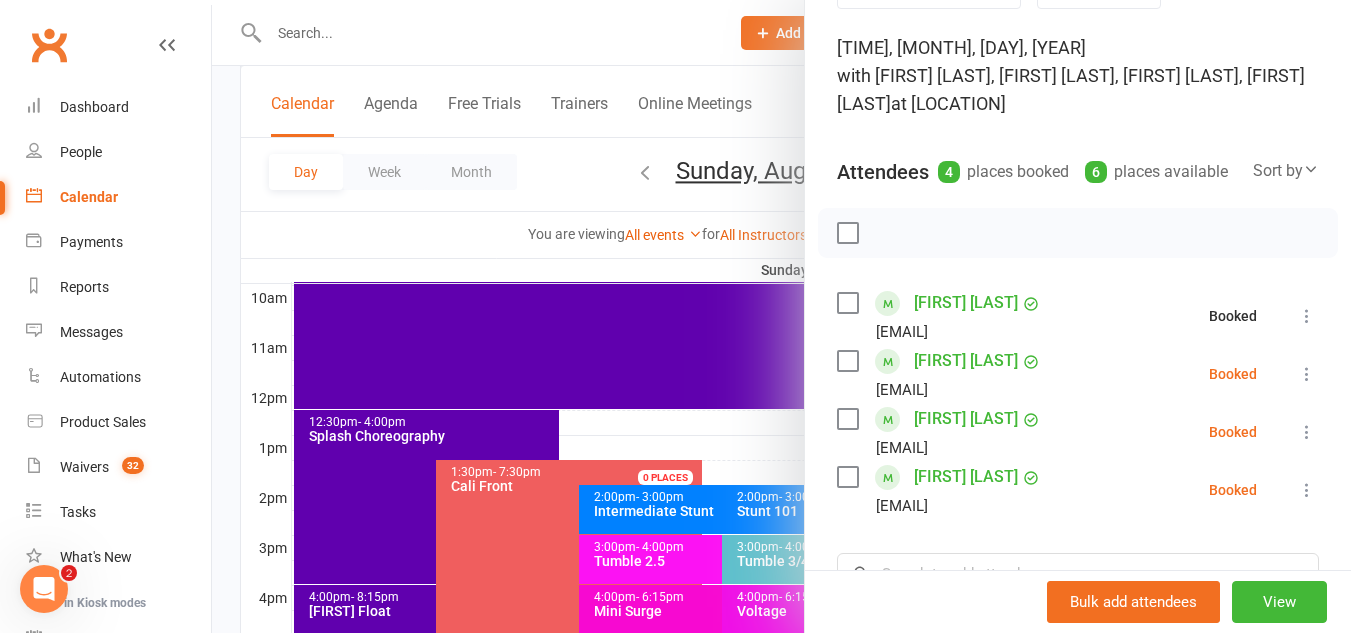 scroll, scrollTop: 192, scrollLeft: 0, axis: vertical 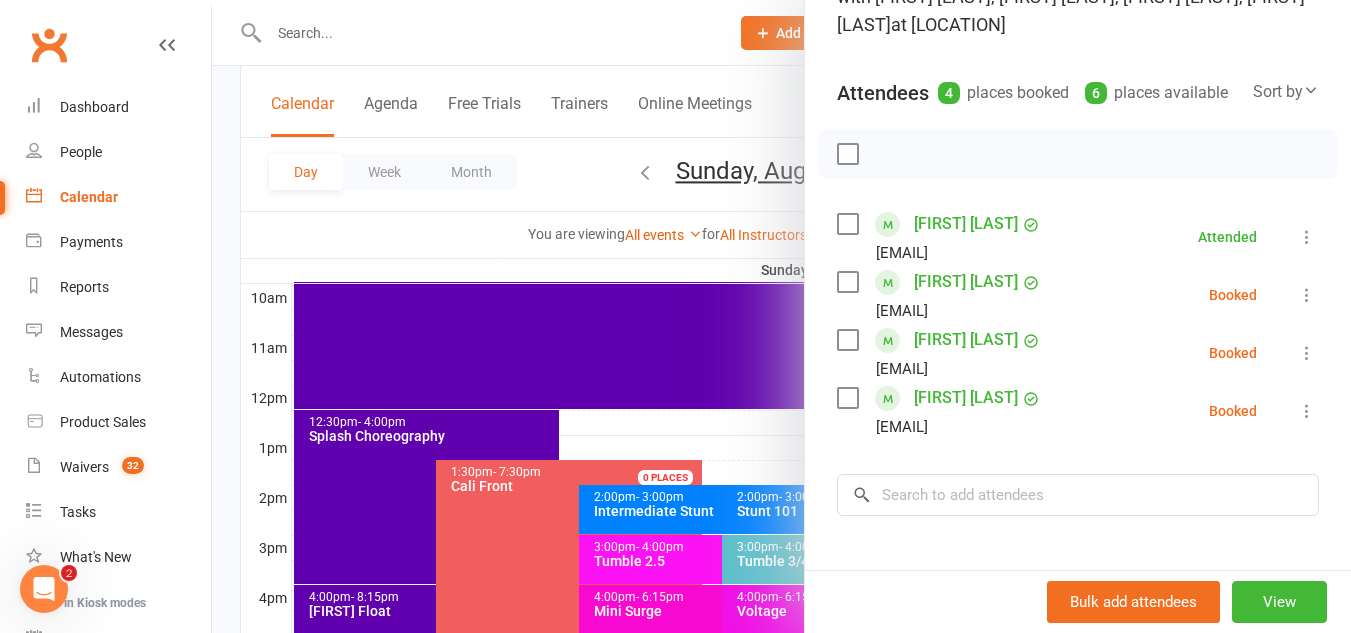 click at bounding box center (781, 316) 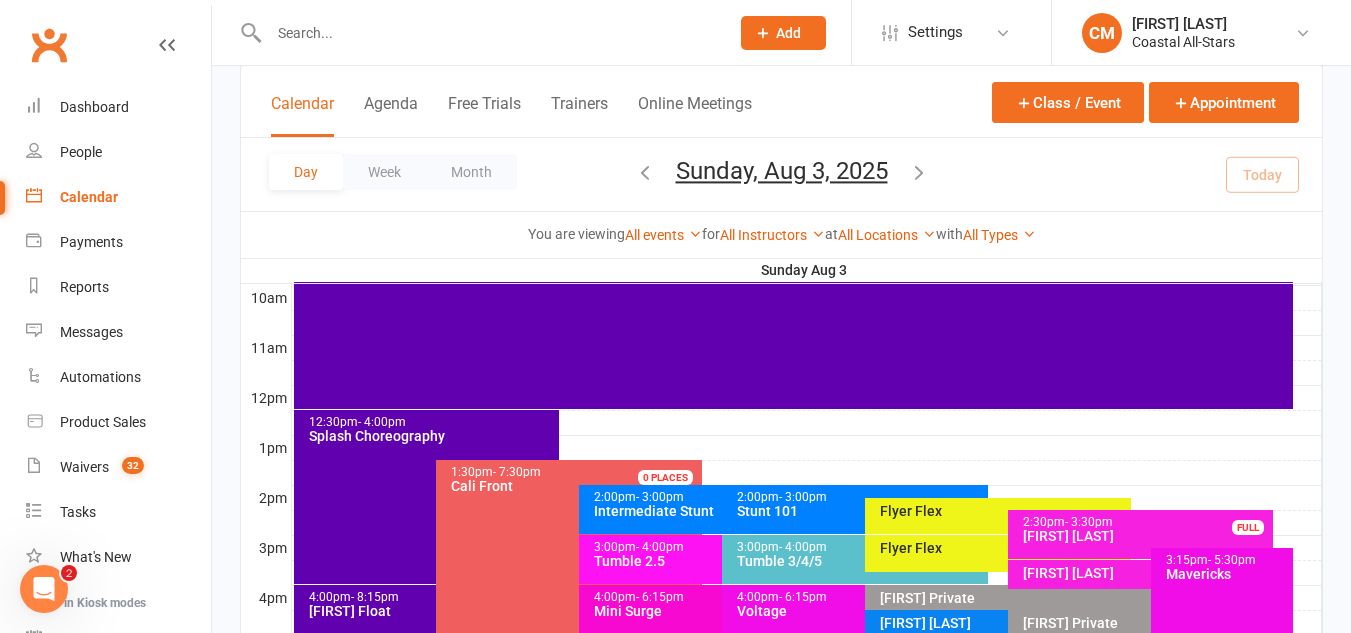 click on "2:00pm  - 3:00pm" at bounding box center [860, 497] 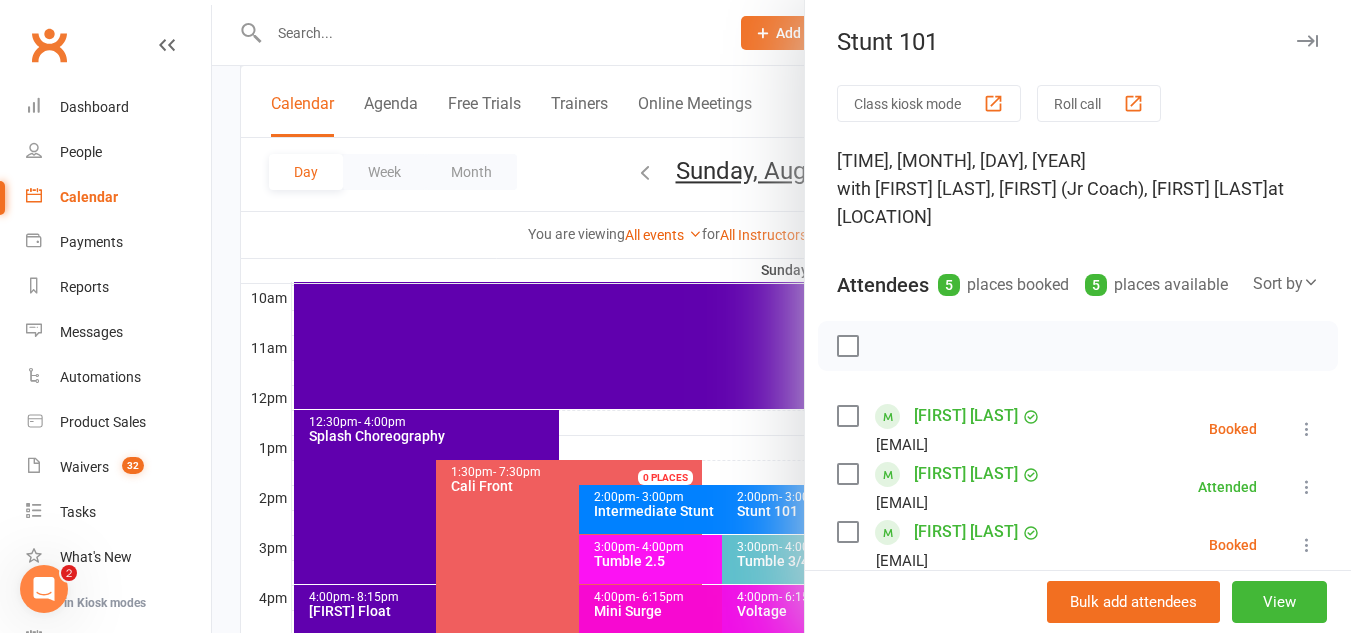 scroll, scrollTop: 23, scrollLeft: 0, axis: vertical 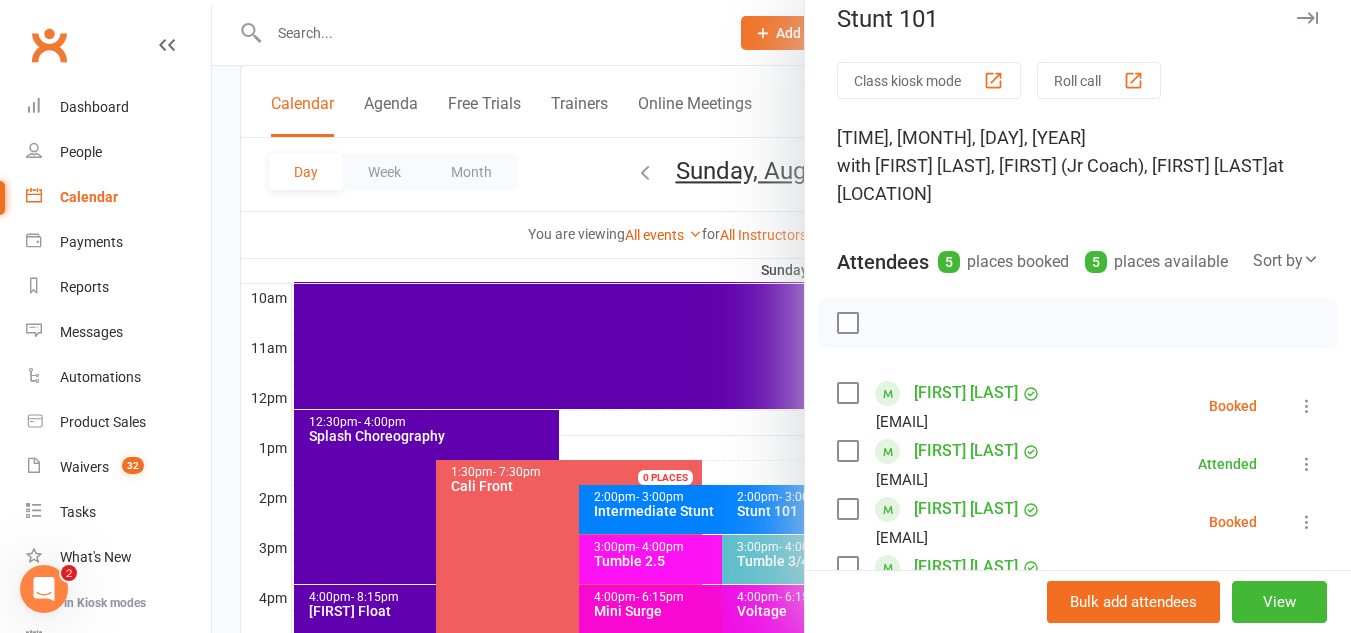 click at bounding box center [781, 316] 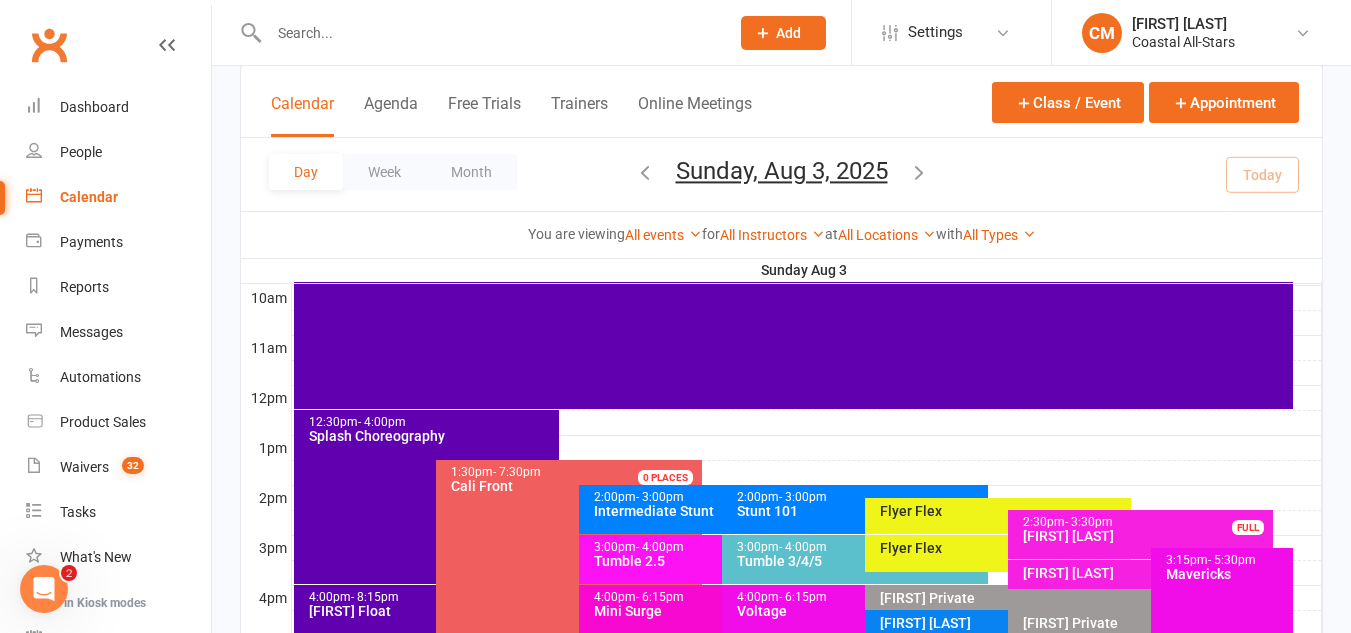 click on "Intermediate Stunt" at bounding box center [717, 511] 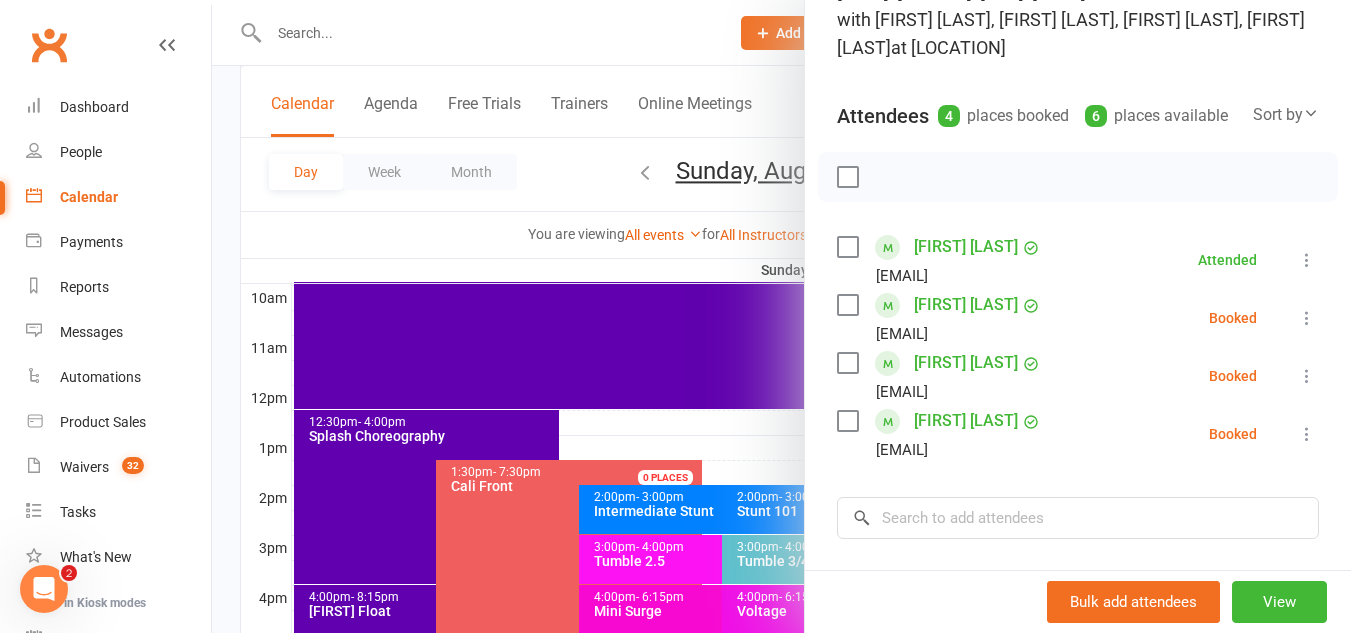scroll, scrollTop: 170, scrollLeft: 0, axis: vertical 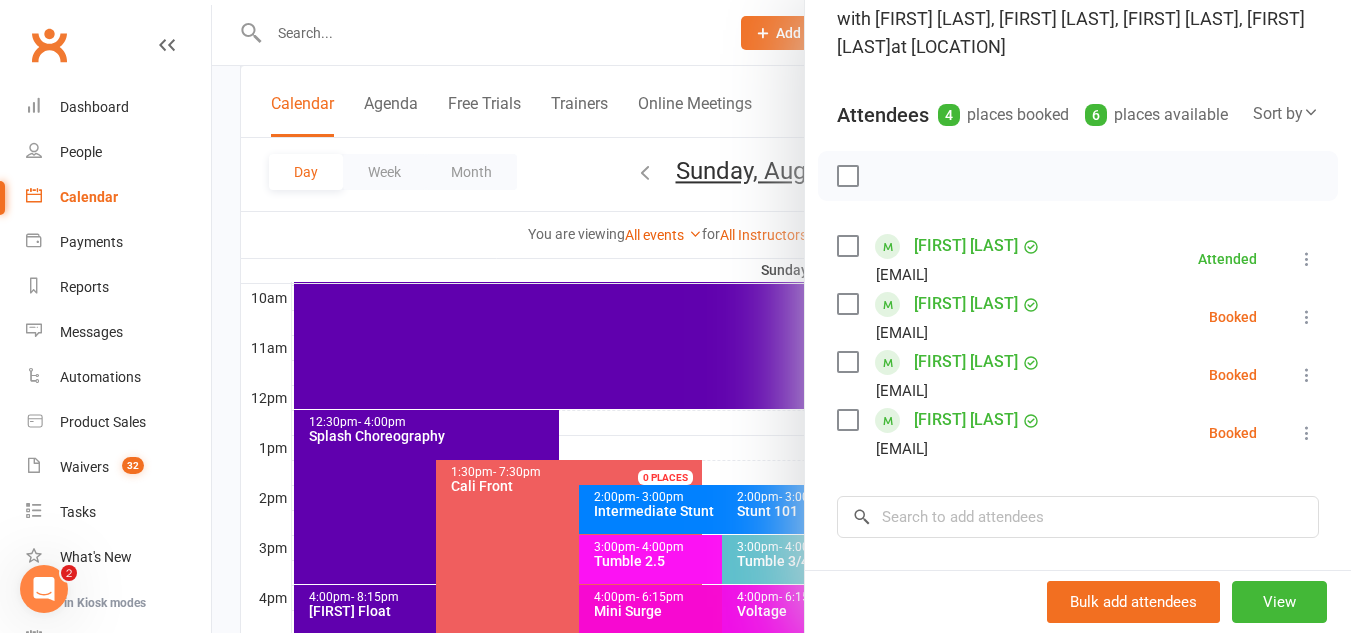 click at bounding box center (781, 316) 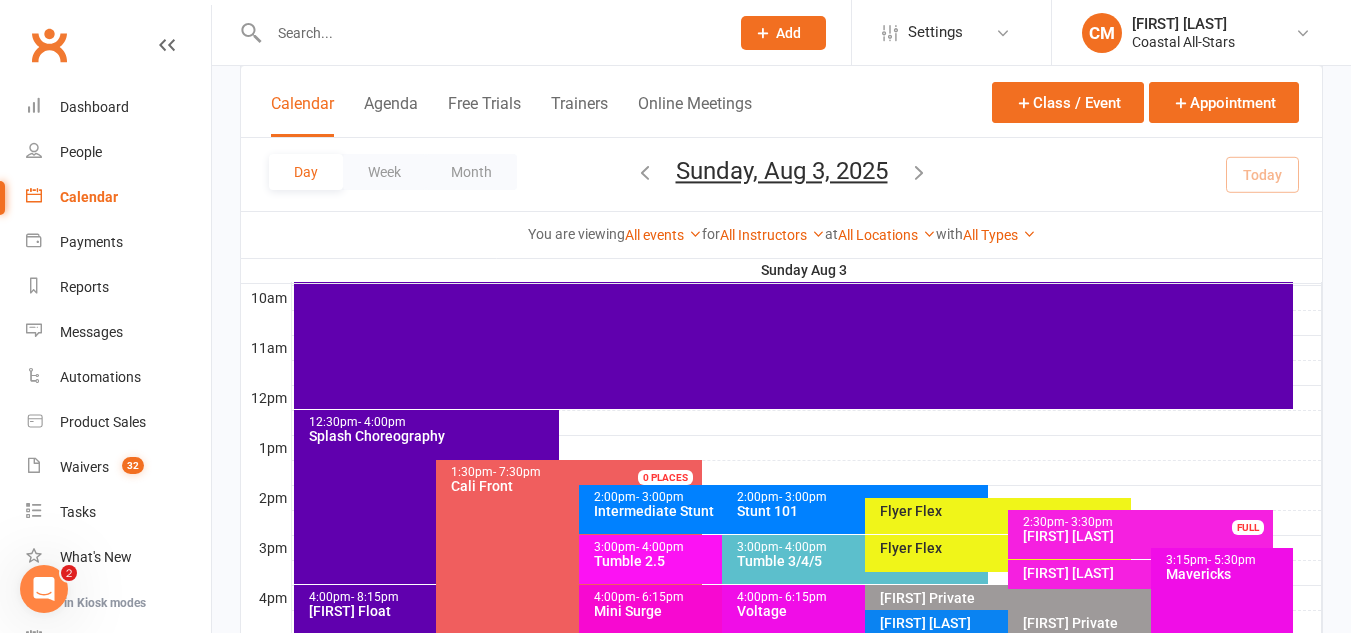 click on "- 3:00pm" at bounding box center [803, 497] 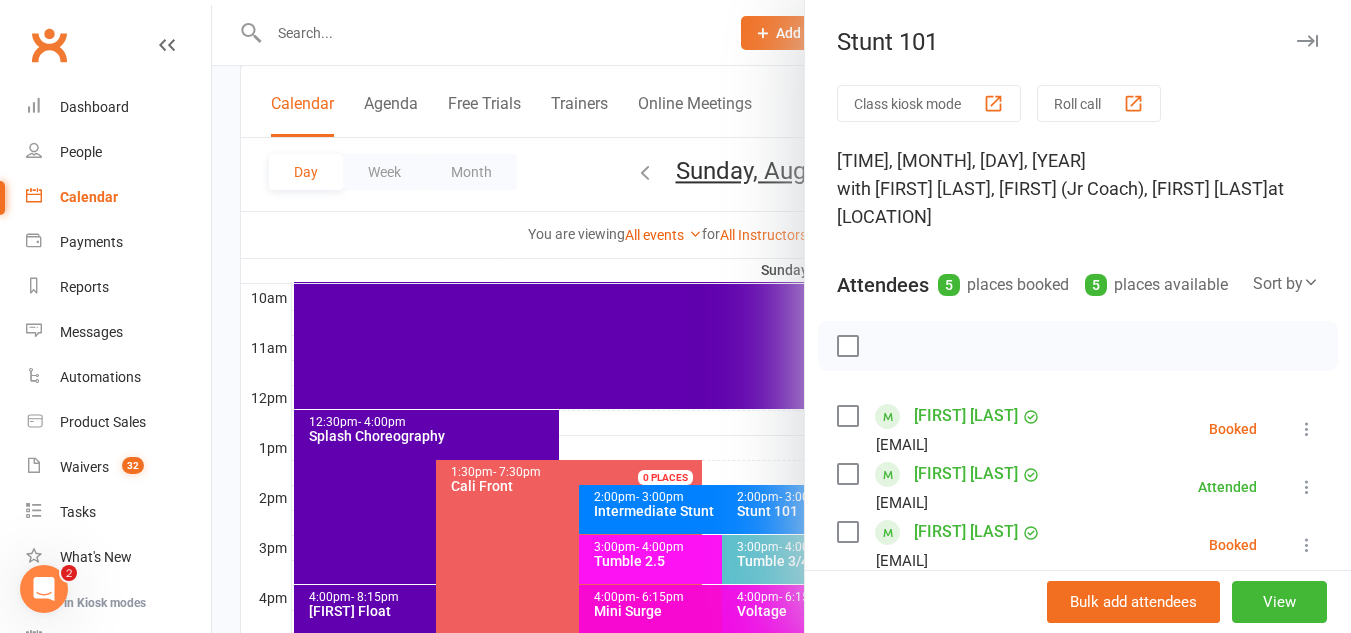 scroll, scrollTop: 81, scrollLeft: 0, axis: vertical 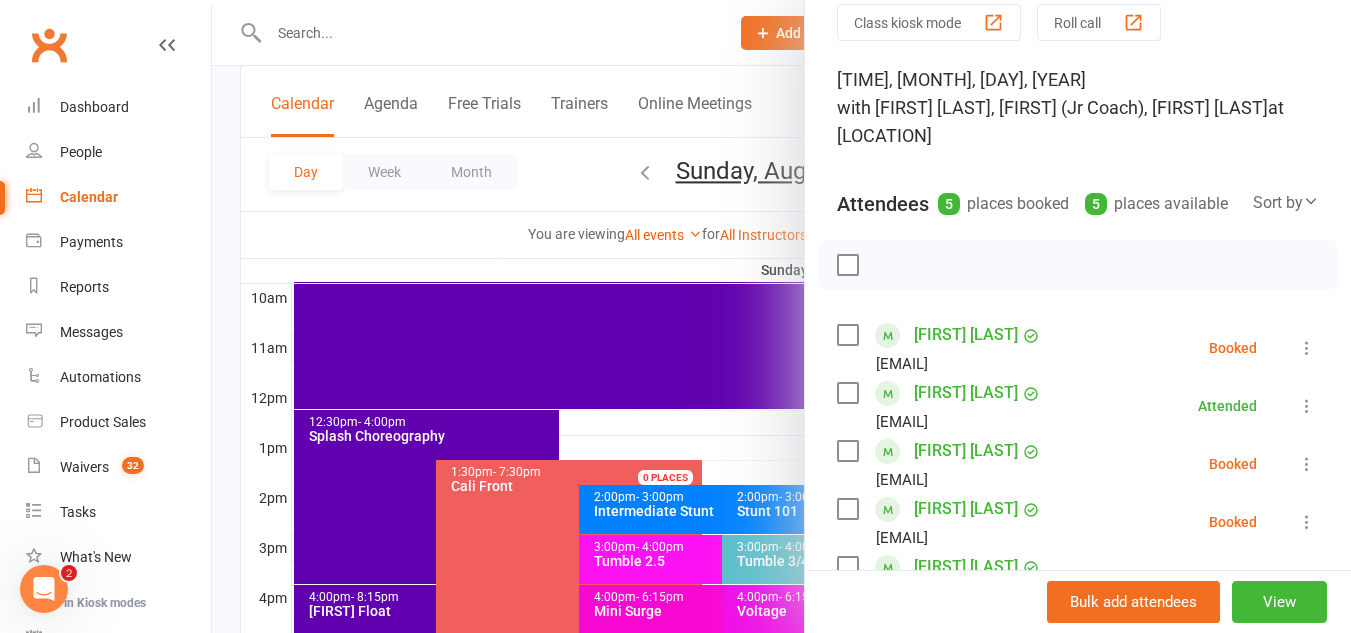 click at bounding box center (1307, 464) 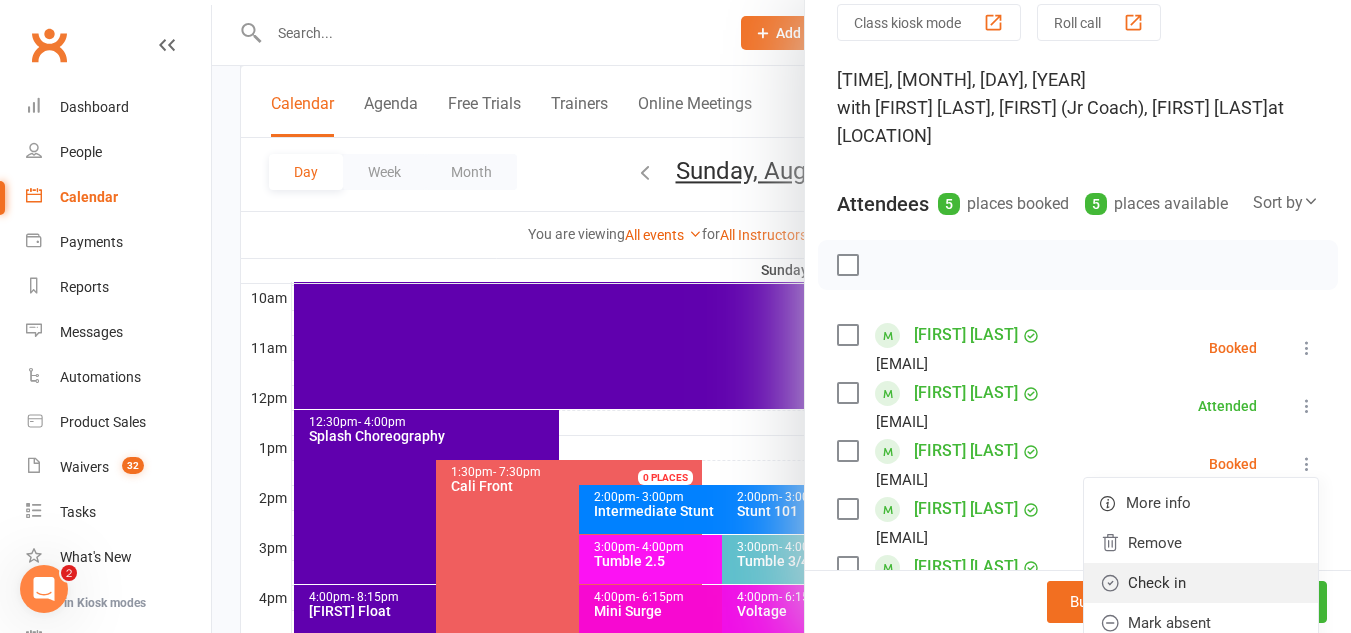 click on "Check in" at bounding box center (1201, 583) 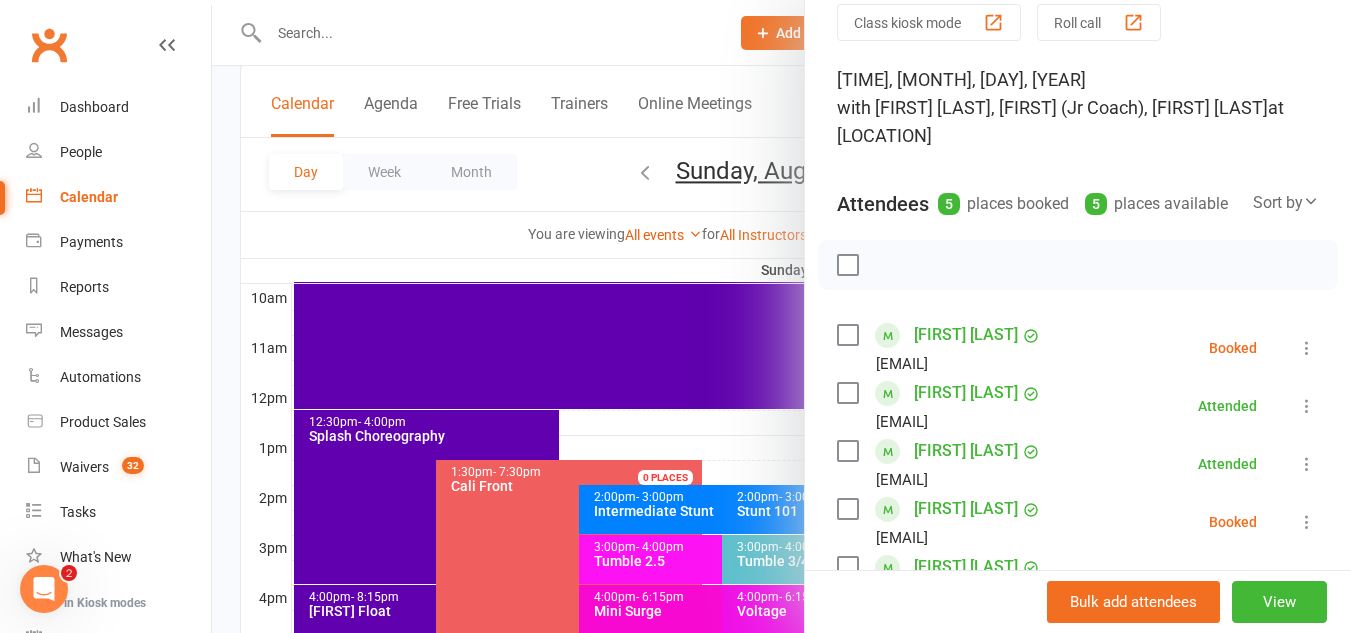 click at bounding box center (781, 316) 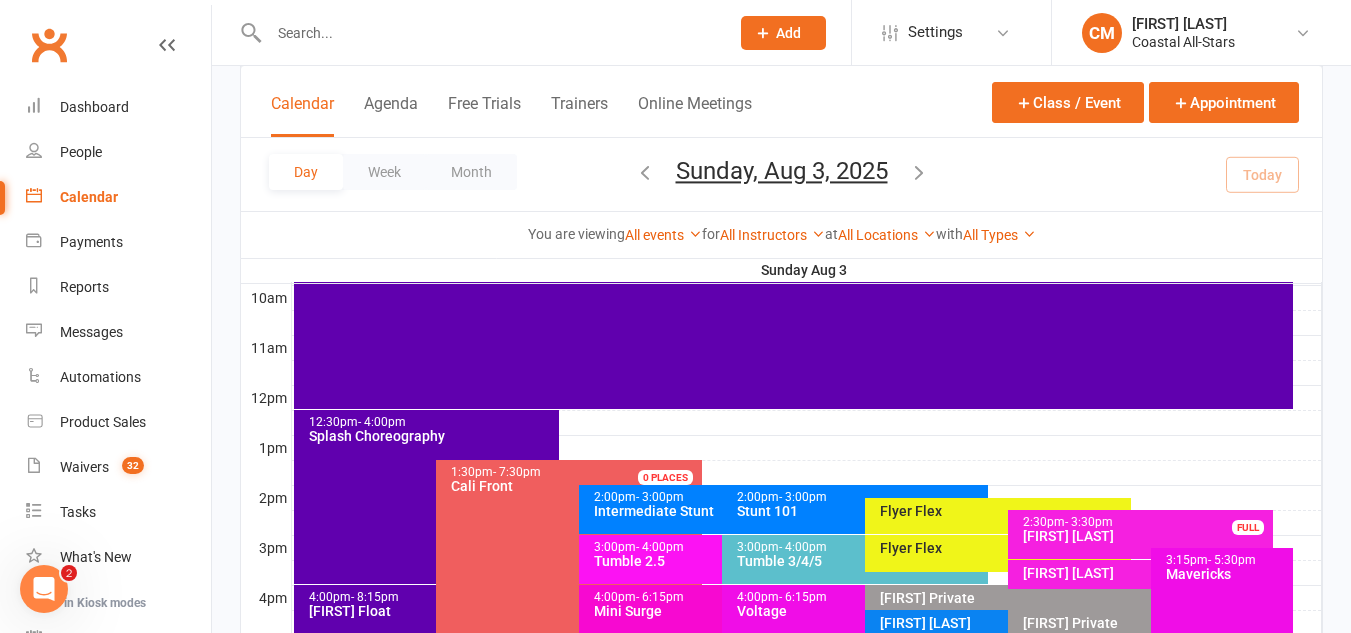 click on "2:00pm  - 3:00pm" at bounding box center (717, 497) 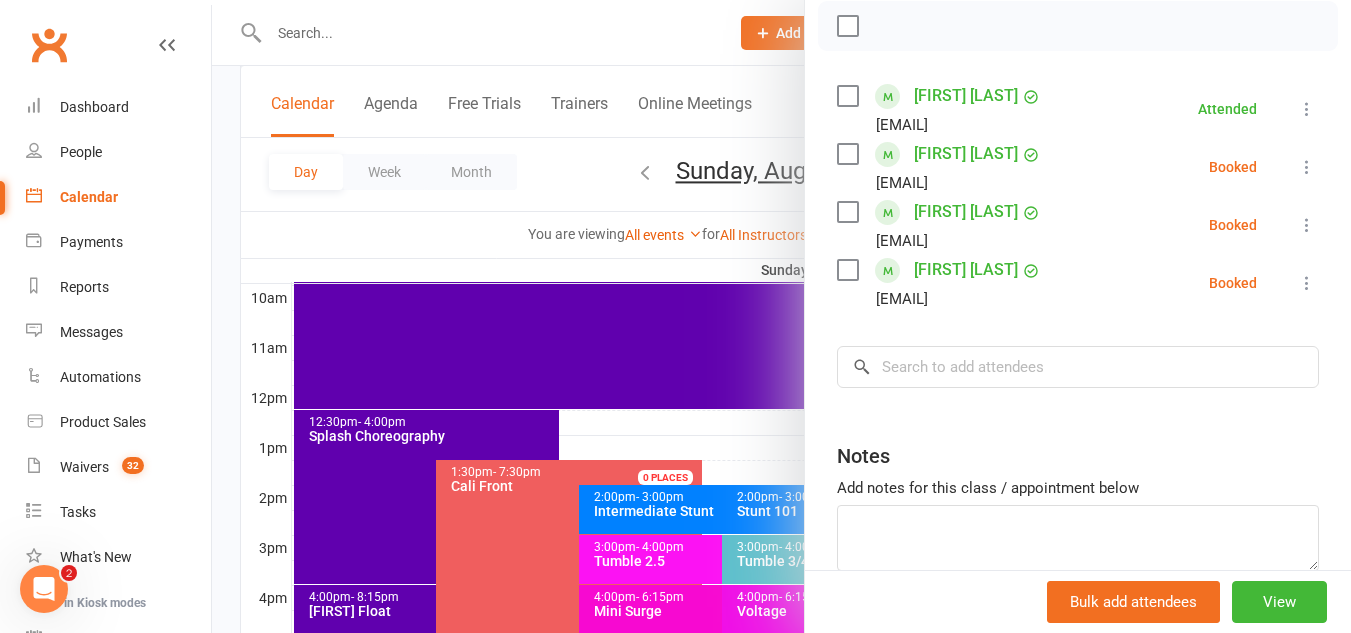 scroll, scrollTop: 321, scrollLeft: 0, axis: vertical 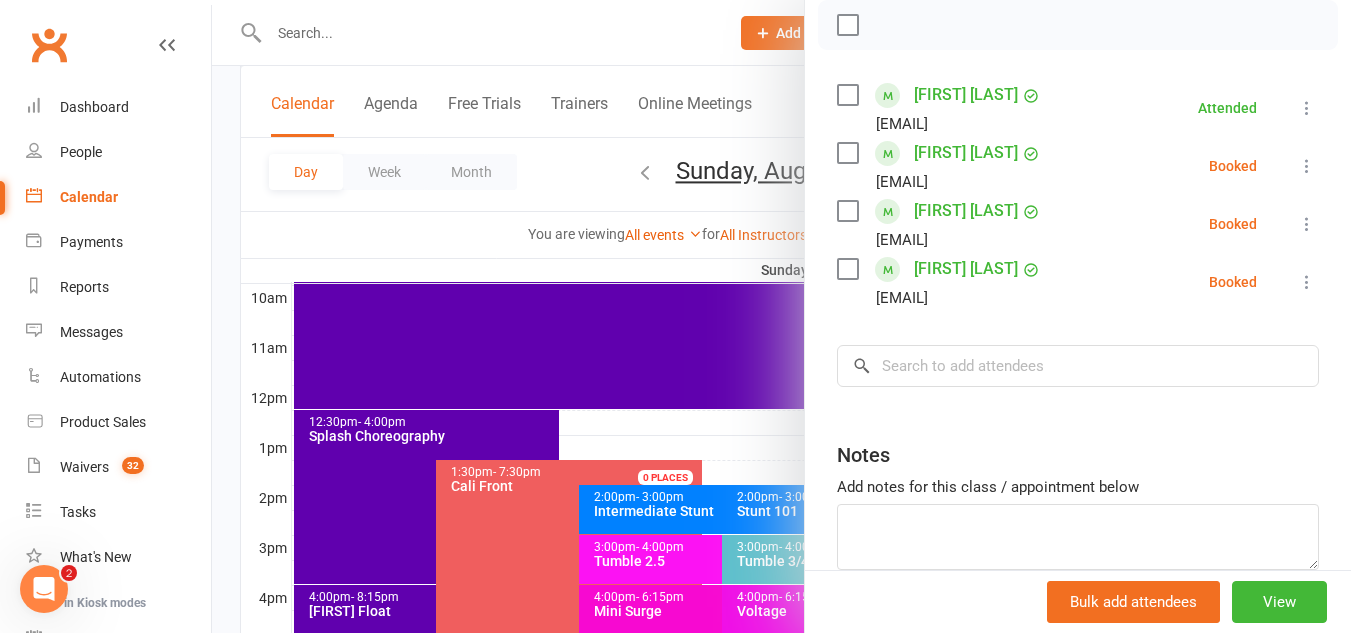 click at bounding box center [781, 316] 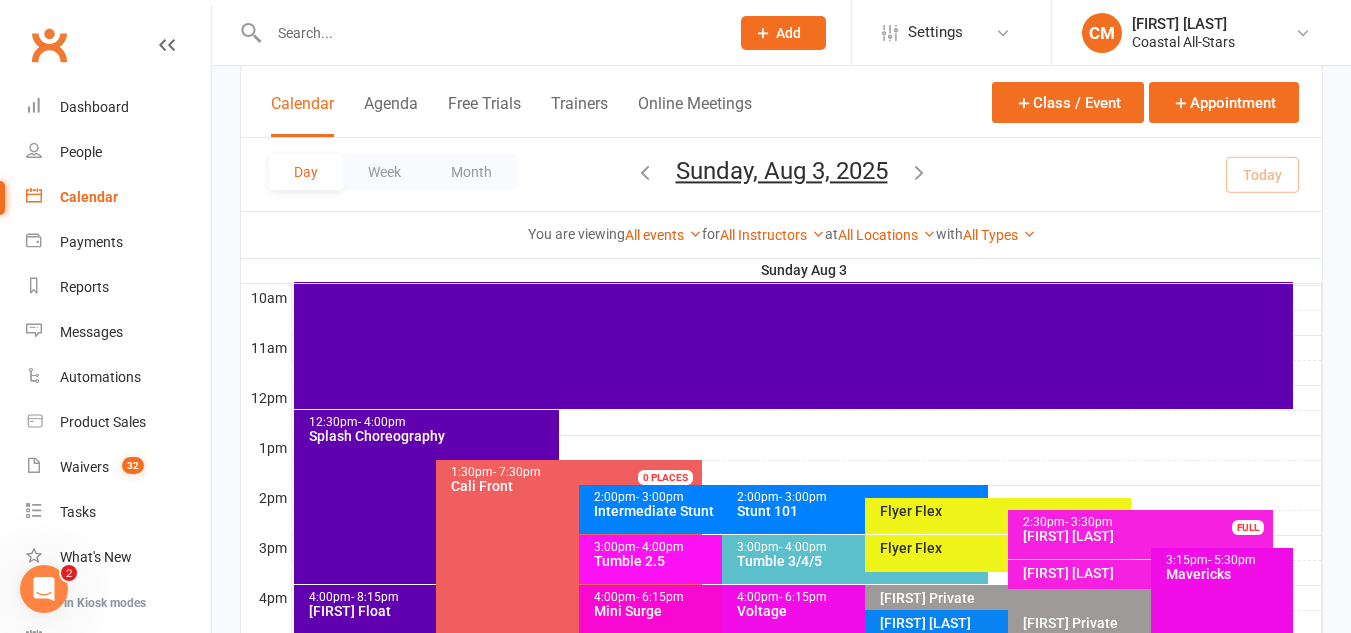 click on "- 3:00pm" at bounding box center (660, 497) 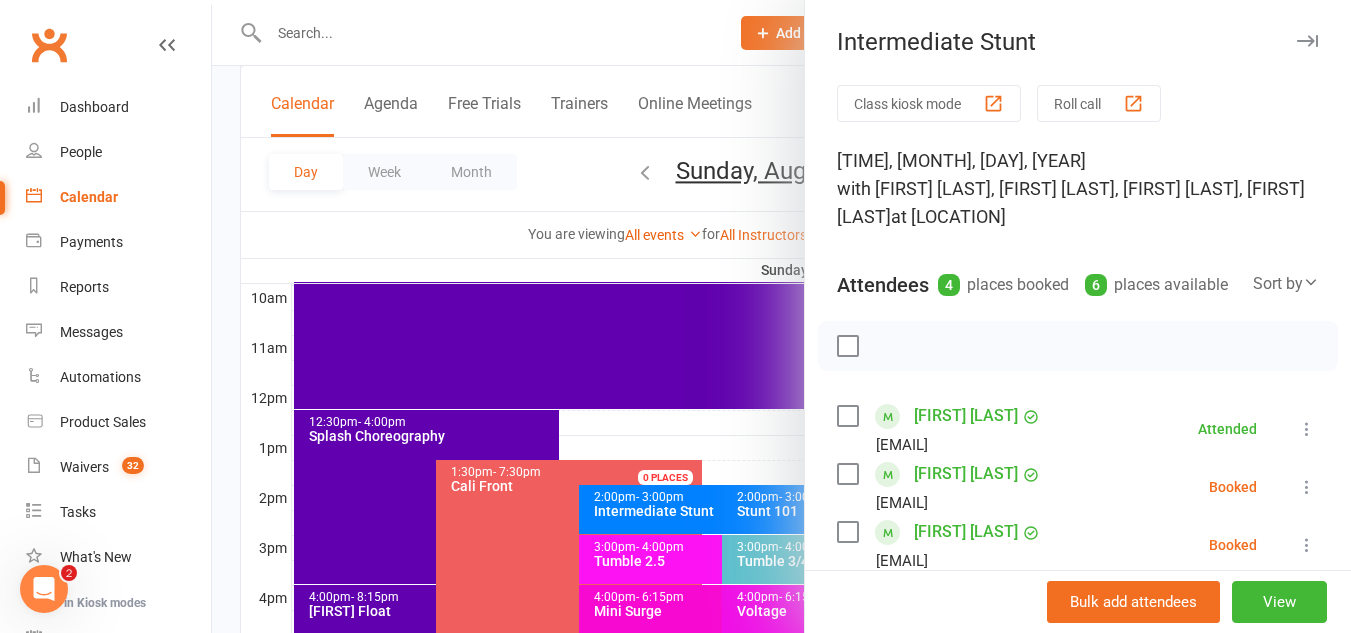 scroll, scrollTop: 61, scrollLeft: 0, axis: vertical 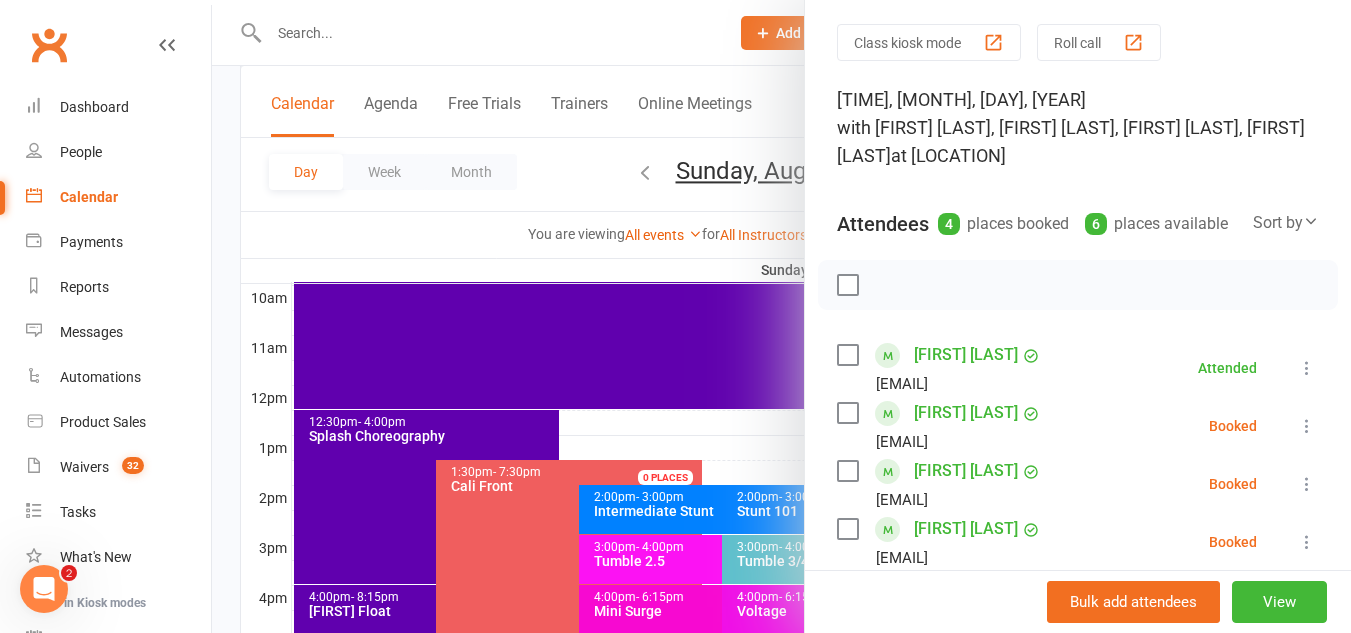 click at bounding box center [1307, 426] 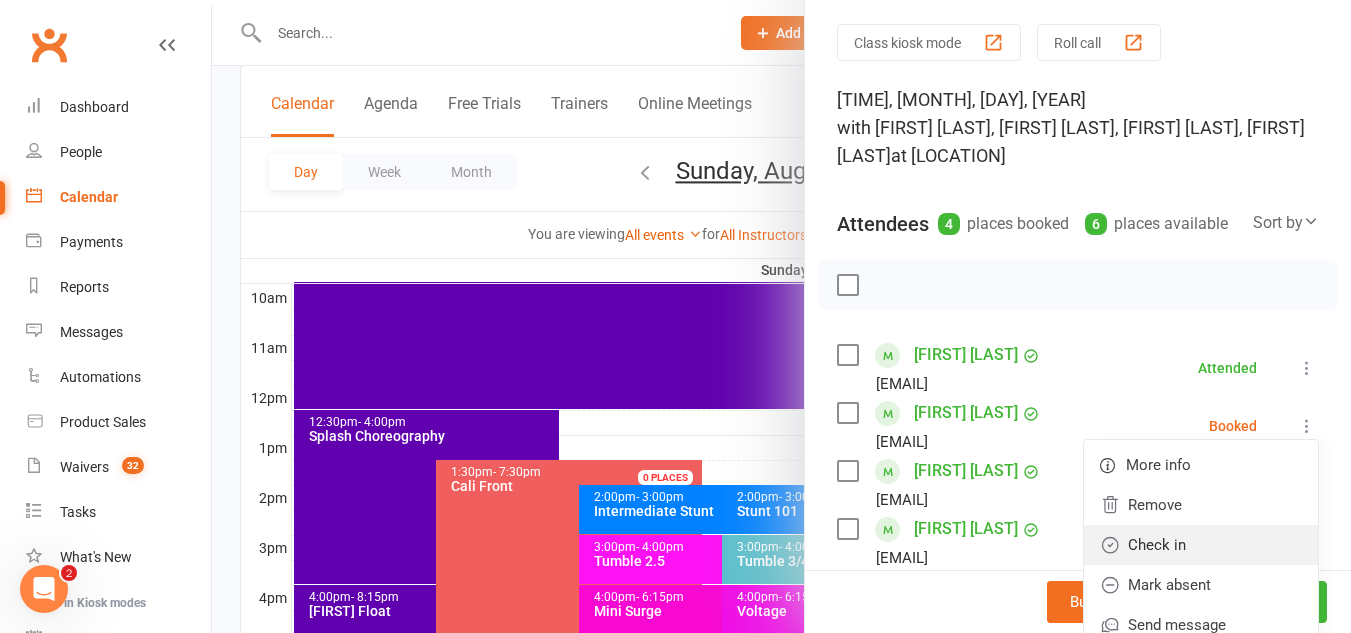 click on "Check in" at bounding box center (1201, 545) 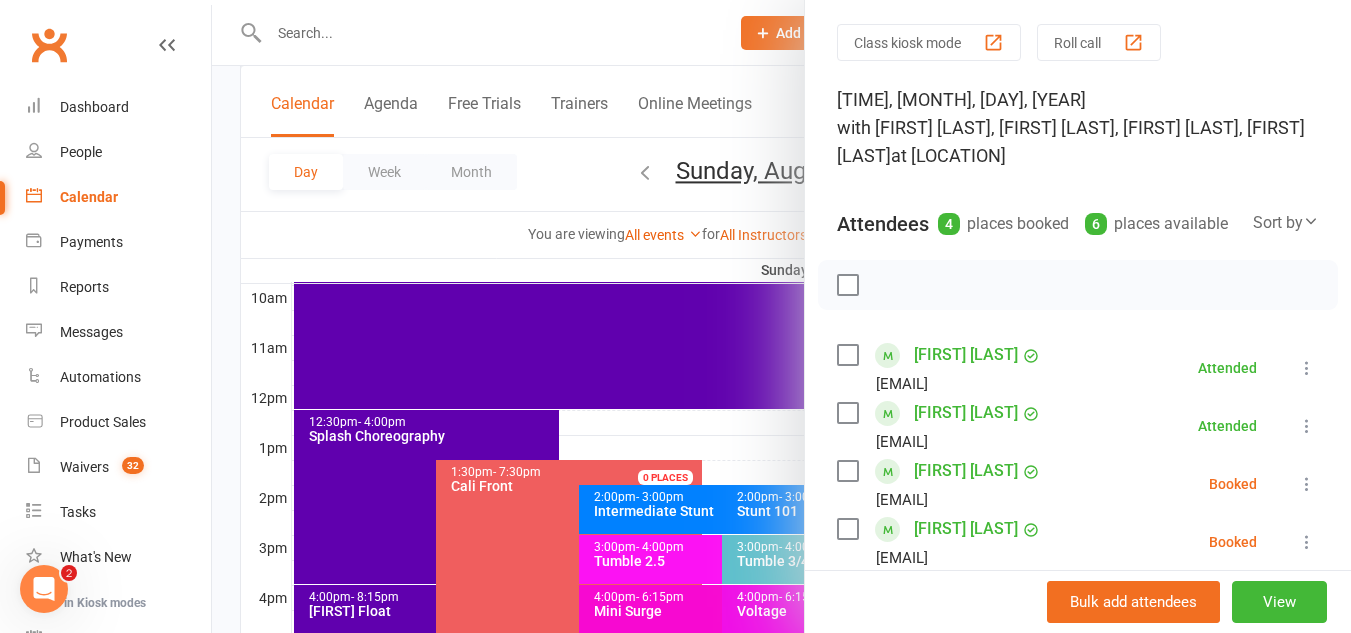 click at bounding box center [781, 316] 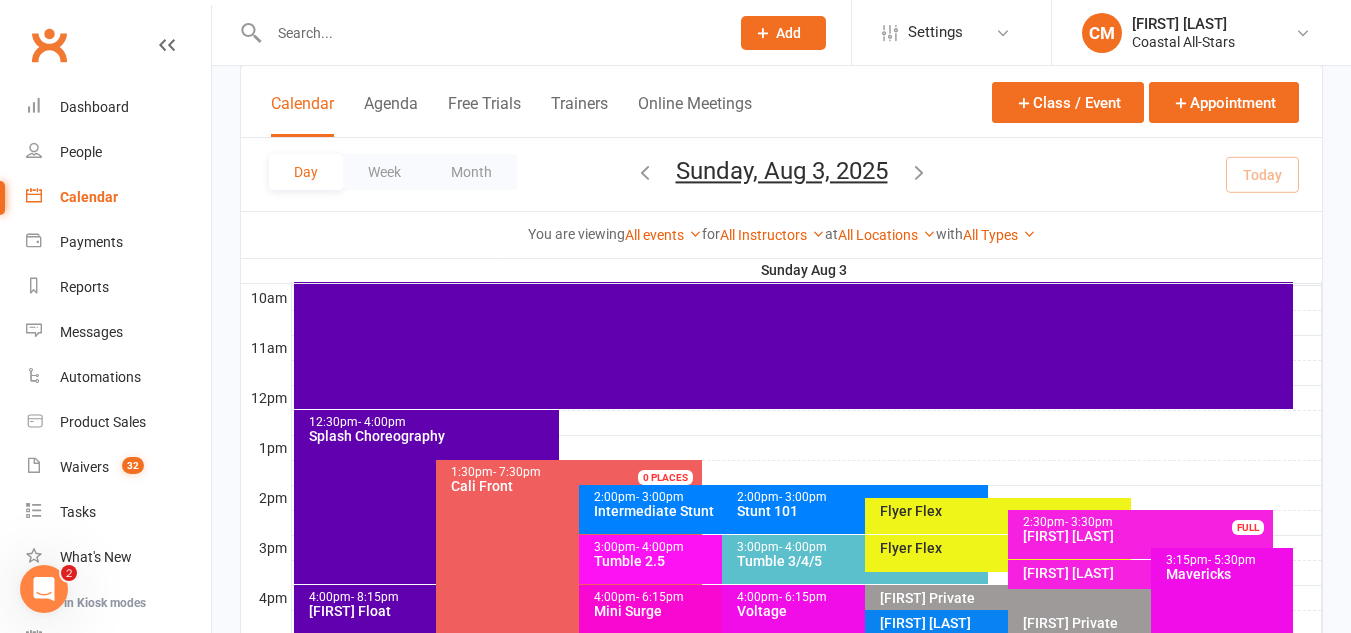 click on "- 3:00pm" at bounding box center (803, 497) 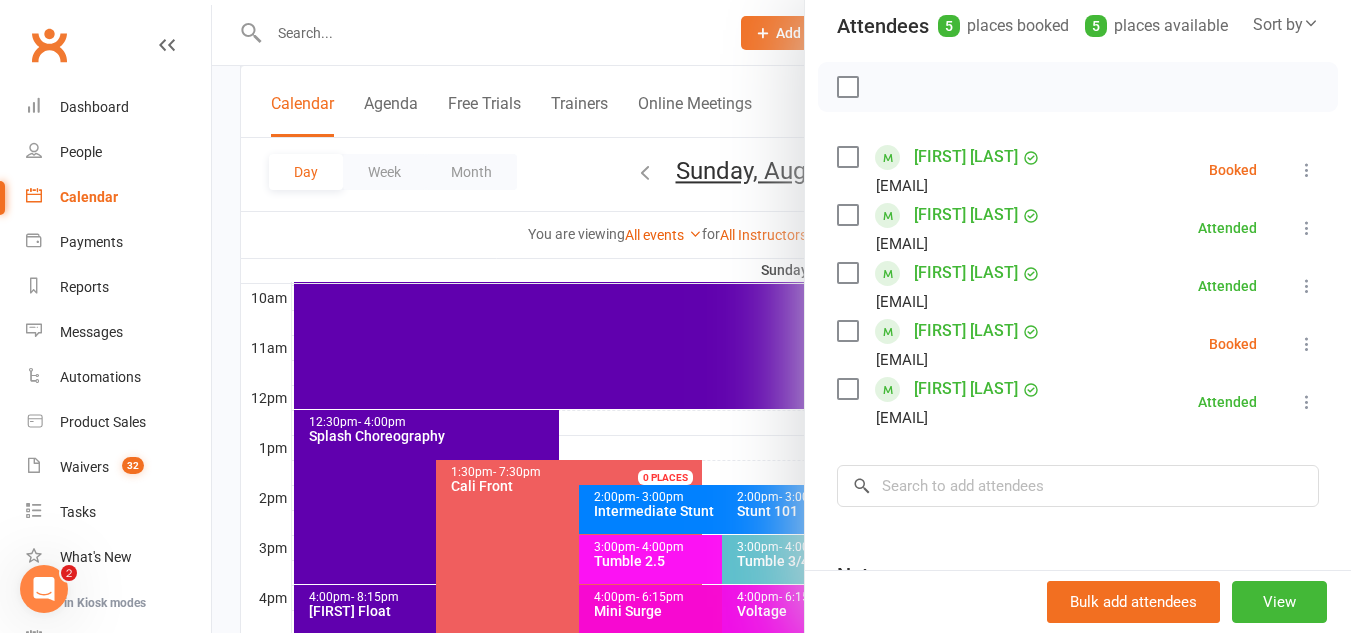 scroll, scrollTop: 260, scrollLeft: 0, axis: vertical 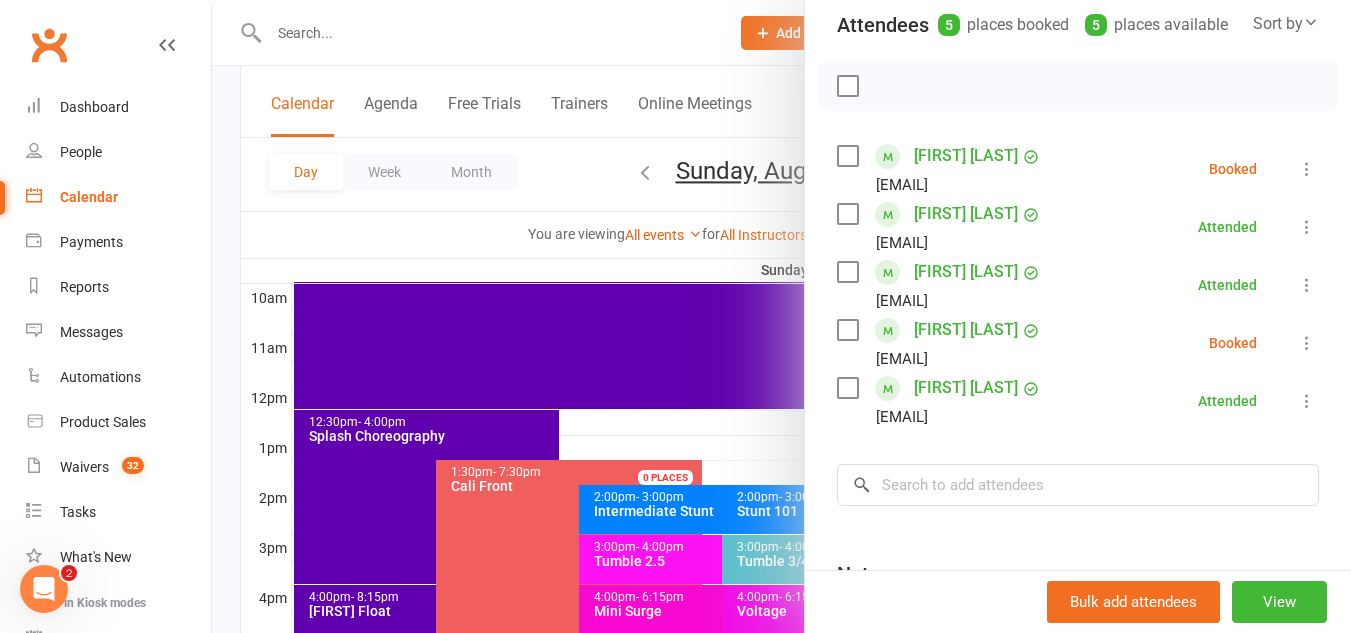 click at bounding box center [1307, 169] 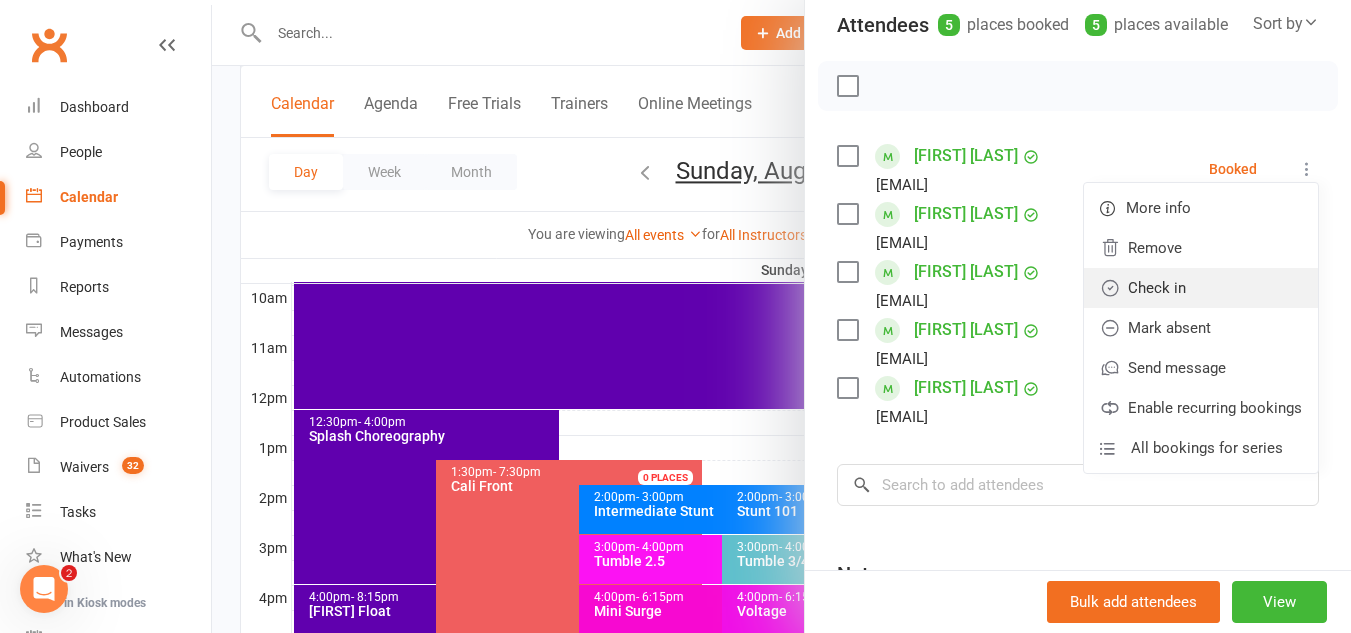 click on "Check in" at bounding box center (1201, 288) 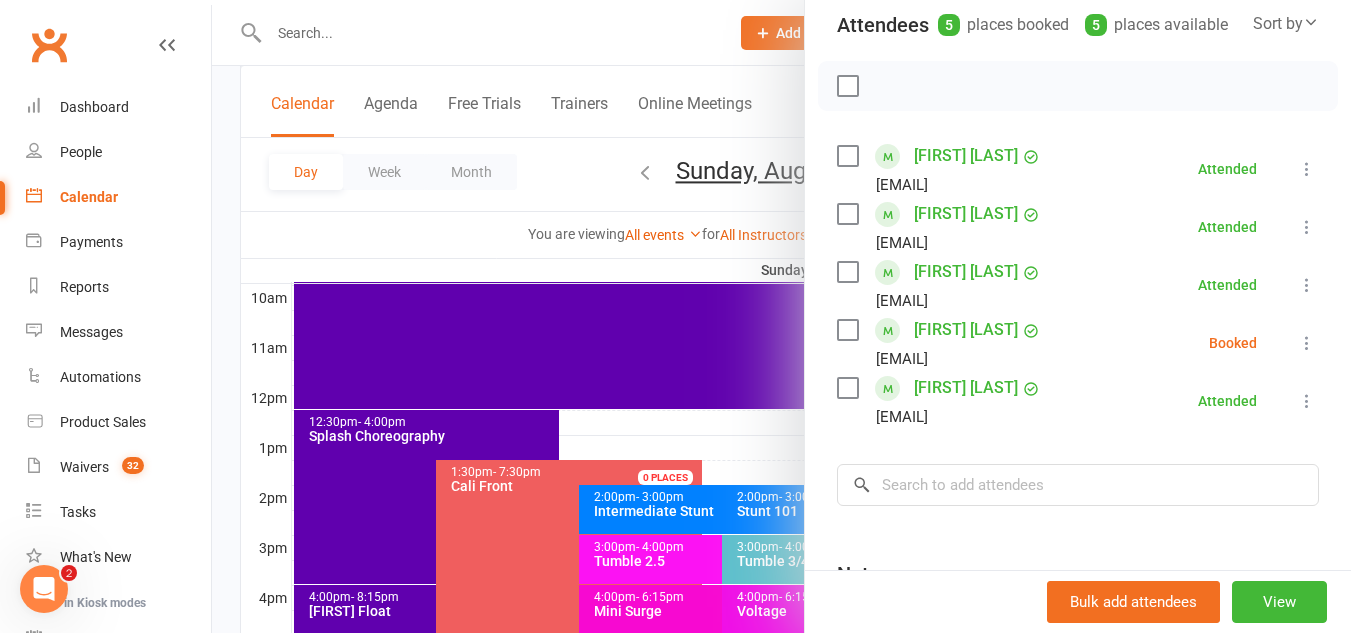 click at bounding box center [1307, 343] 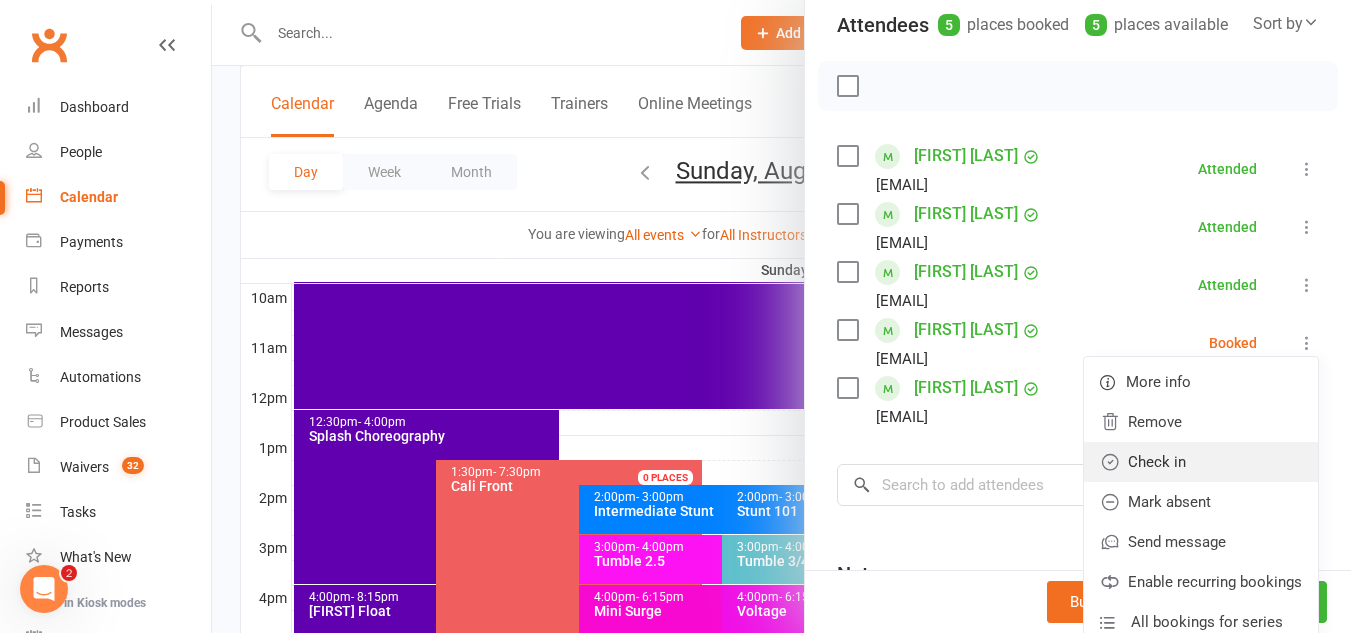 click on "Check in" at bounding box center [1201, 462] 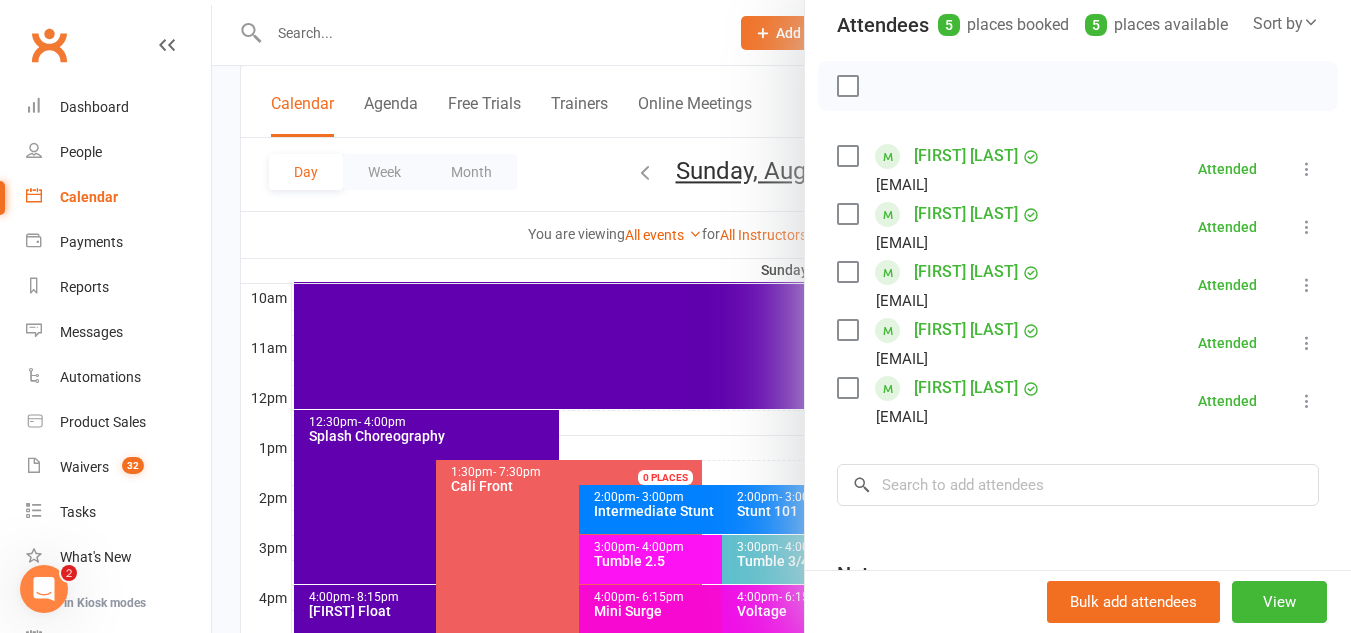 click at bounding box center (781, 316) 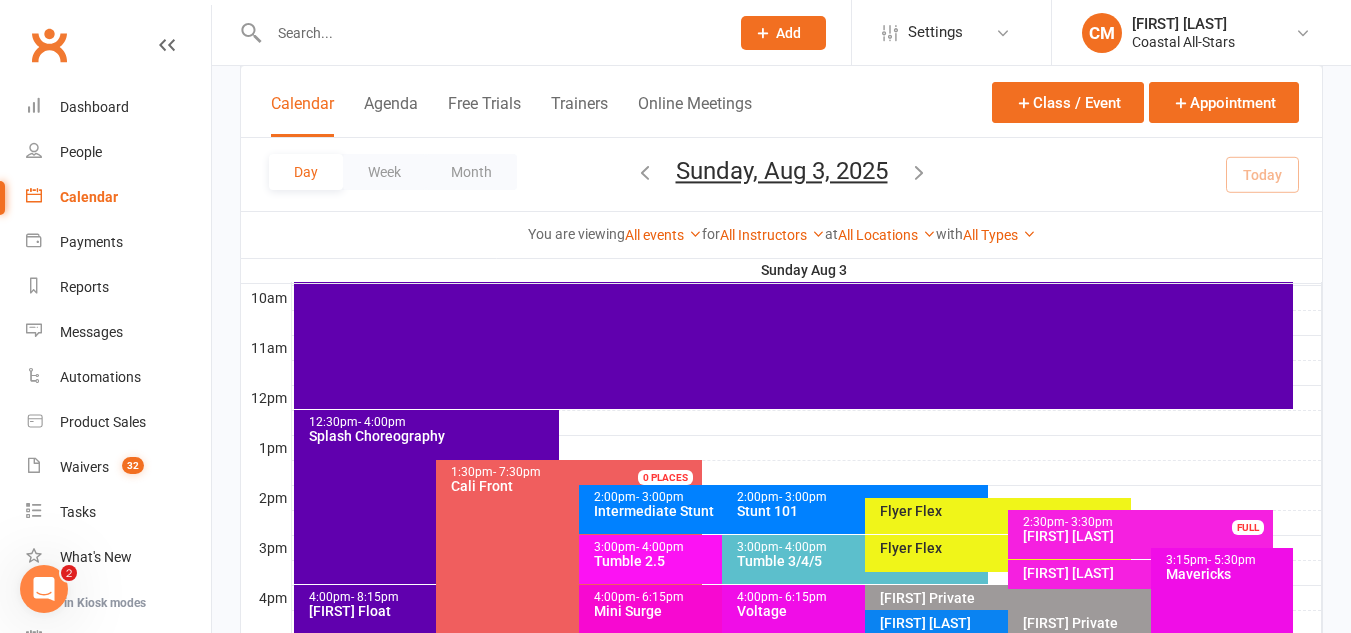 click on "Intermediate Stunt" at bounding box center (717, 511) 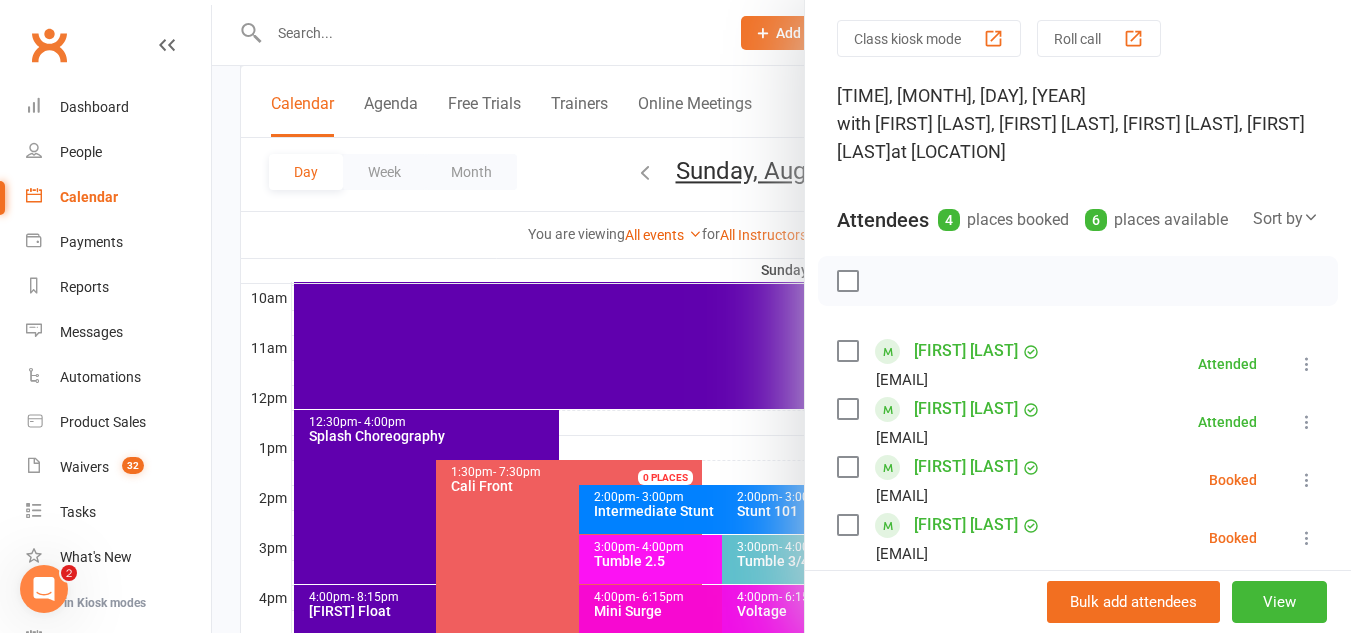 scroll, scrollTop: 0, scrollLeft: 0, axis: both 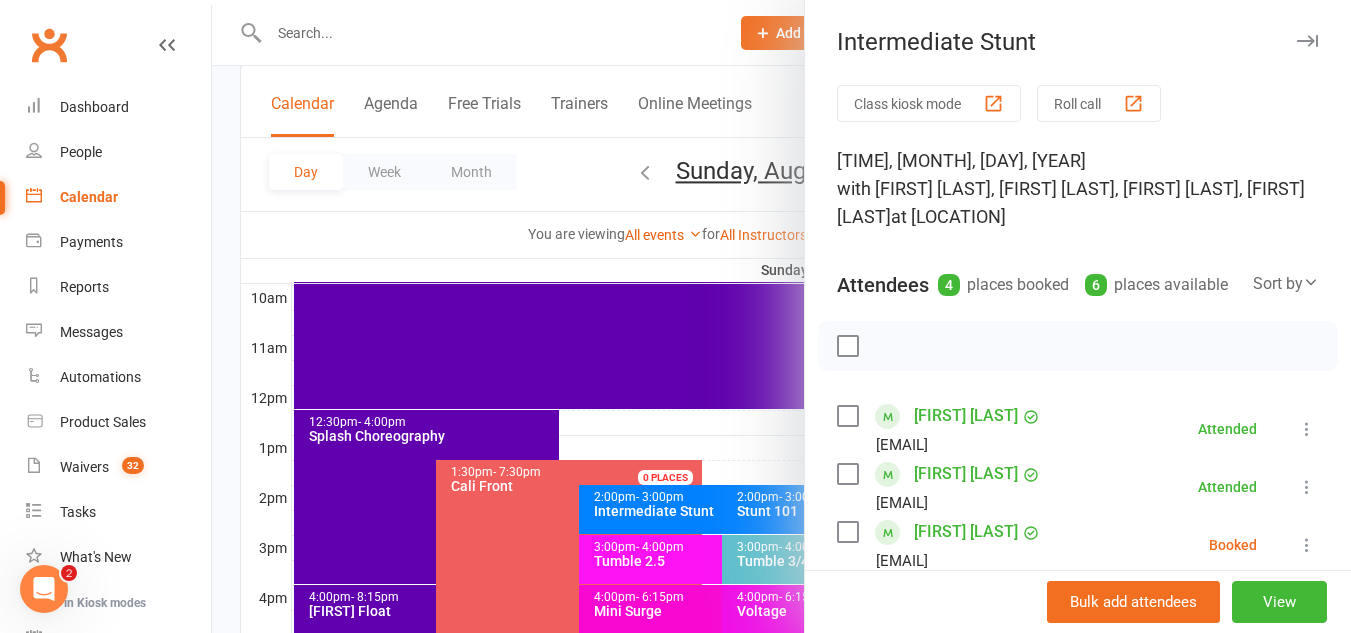 click at bounding box center (781, 316) 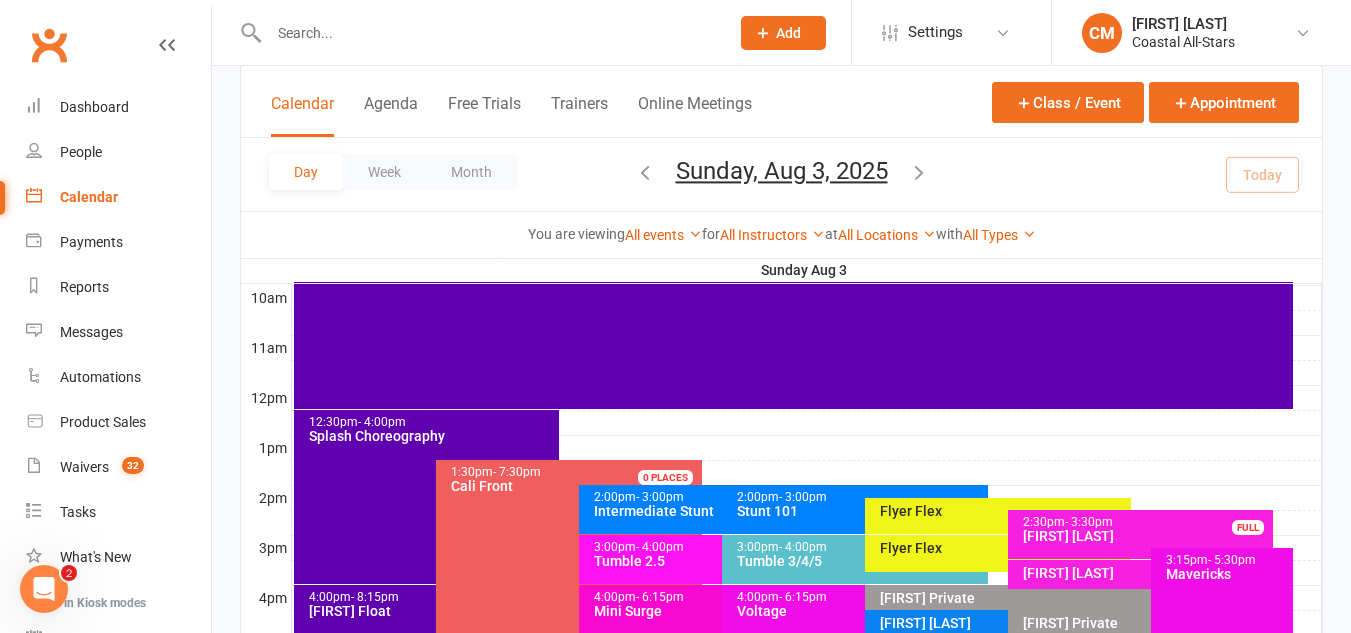 click on "- 3:00pm" at bounding box center [803, 497] 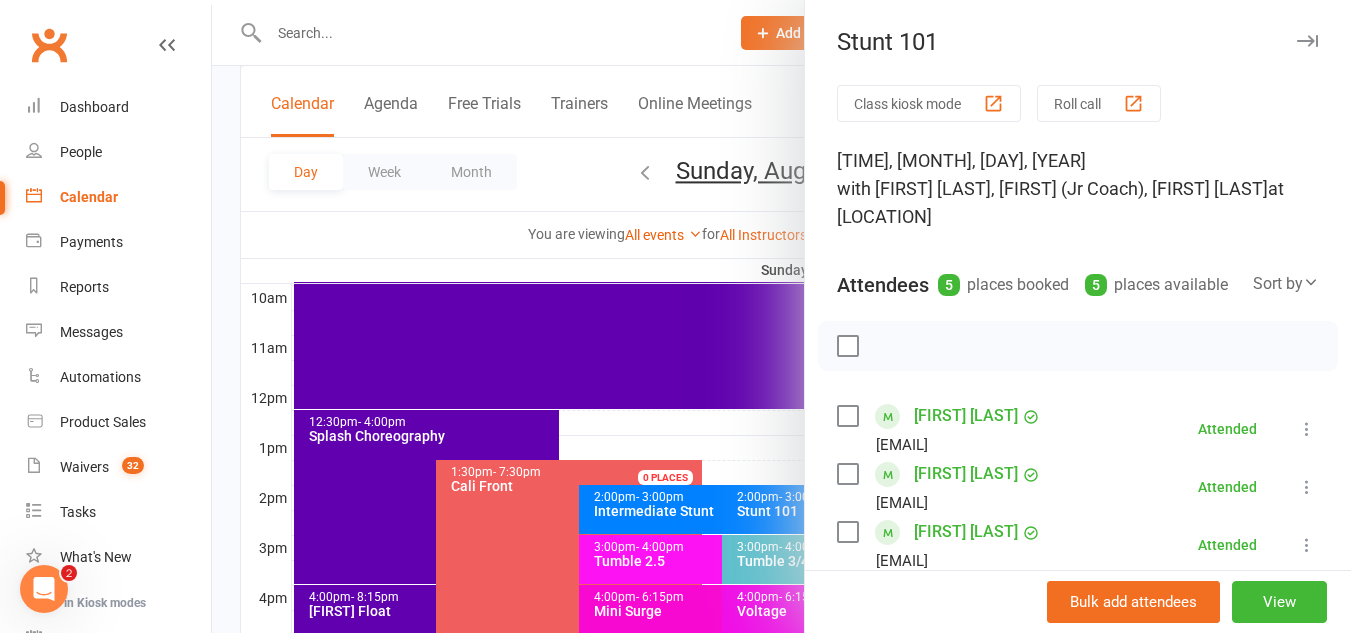 click on "Class kiosk mode  Roll call  2:00 PM - 3:00 PM, [MONTH], [DAY], [YEAR] with [FIRST] [LAST], [FIRST] (Jr Coach), [FIRST] [LAST]  at  [LOCATION]  Attendees  5  places booked 5  places available Sort by  Last name  First name  Booking created    [FIRST] [LAST]  [EMAIL] Attended More info  Remove  Mark absent  Undo check-in  Send message  Enable recurring bookings  All bookings for series    [FIRST] [LAST]  [EMAIL] Attended More info  Remove  Mark absent  Undo check-in  Send message  Enable recurring bookings  All bookings for series    [FIRST] [LAST]  [EMAIL] Attended More info  Remove  Mark absent  Undo check-in  Send message  Enable recurring bookings  All bookings for series    [FIRST] [LAST]  [EMAIL] Attended More info  Remove  Mark absent  Undo check-in  Send message  Enable recurring bookings  × No results" at bounding box center [1078, 567] 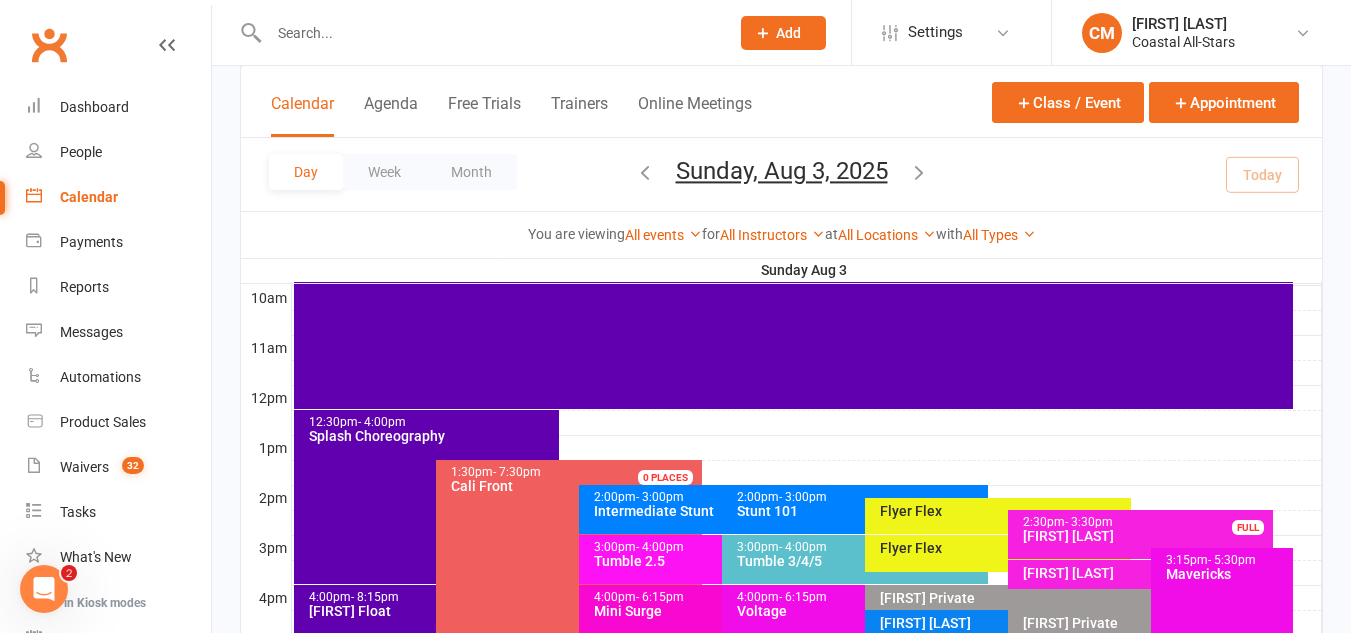 click on "Intermediate Stunt" at bounding box center [717, 511] 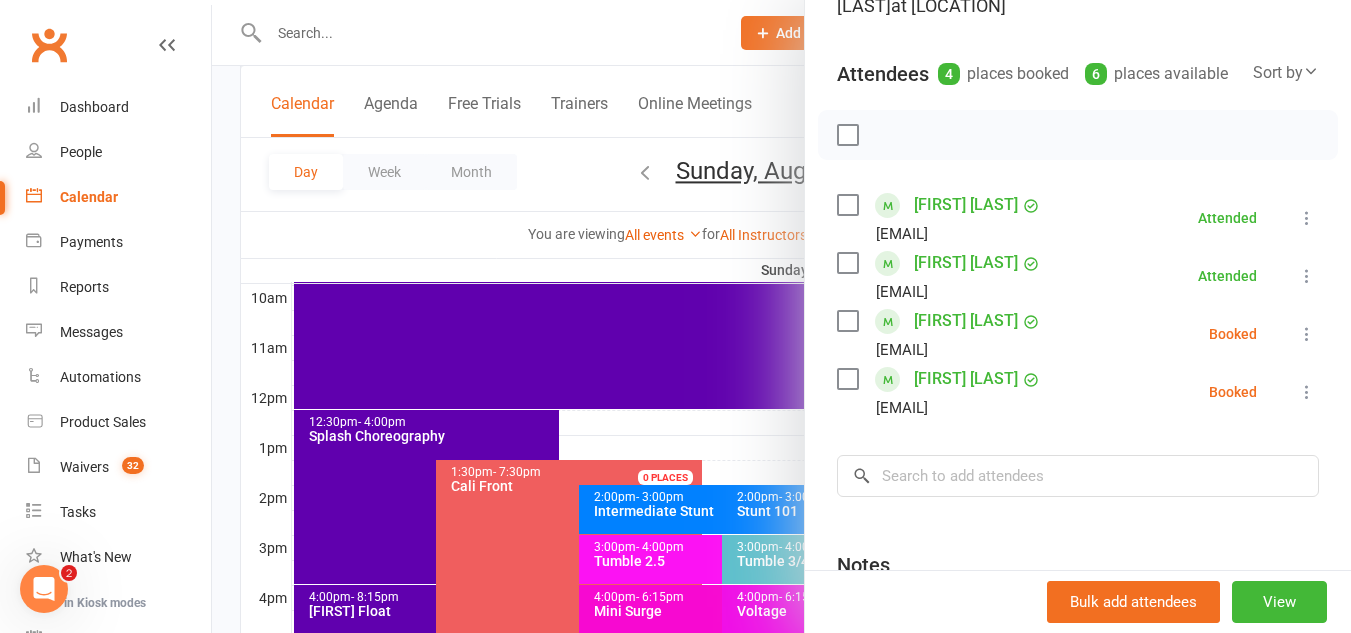 scroll, scrollTop: 213, scrollLeft: 0, axis: vertical 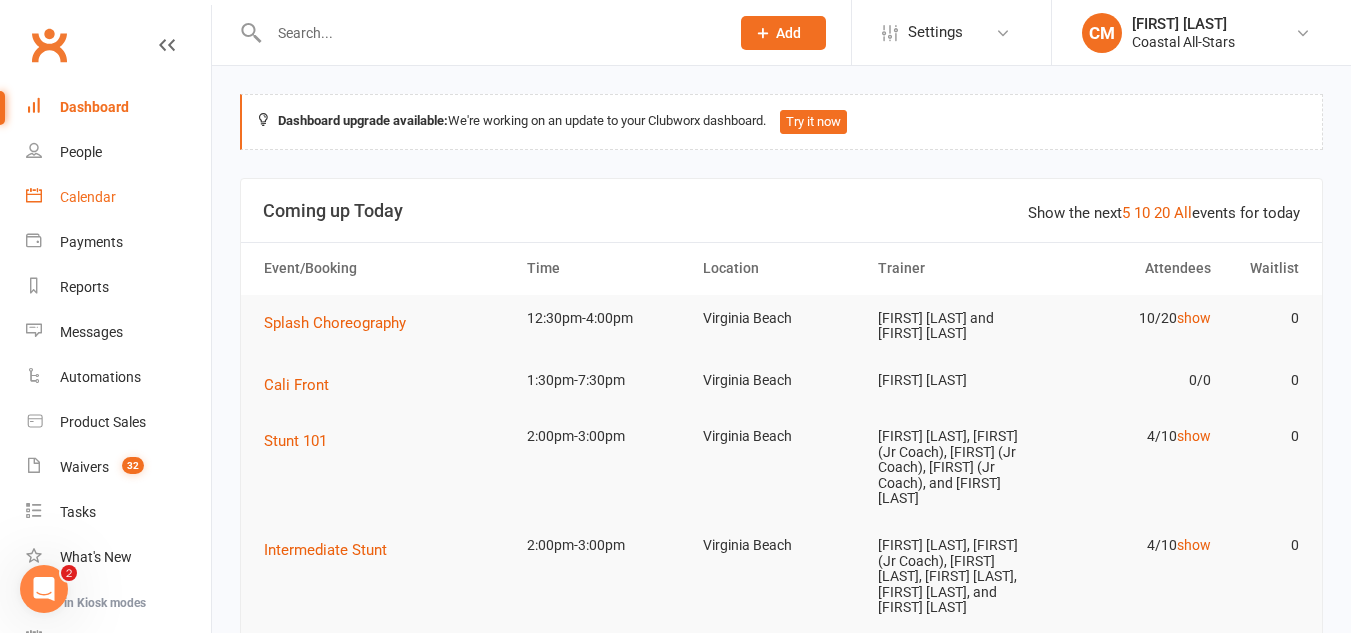 click on "Calendar" at bounding box center [118, 197] 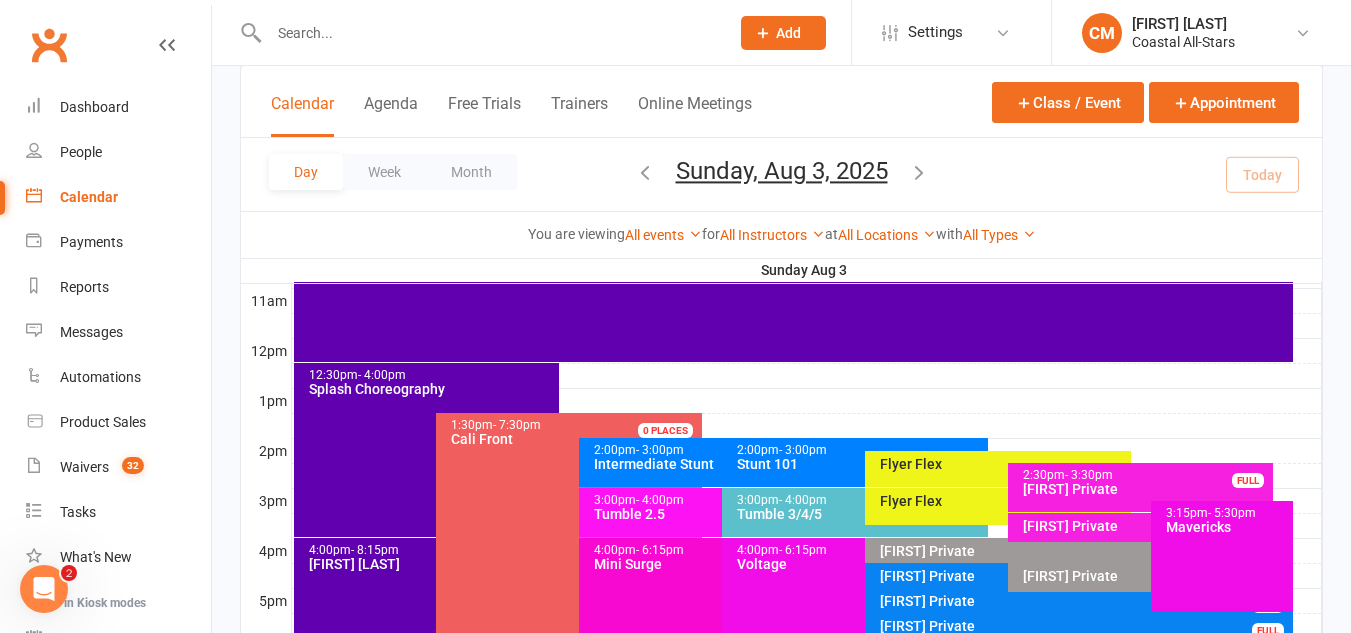 scroll, scrollTop: 669, scrollLeft: 0, axis: vertical 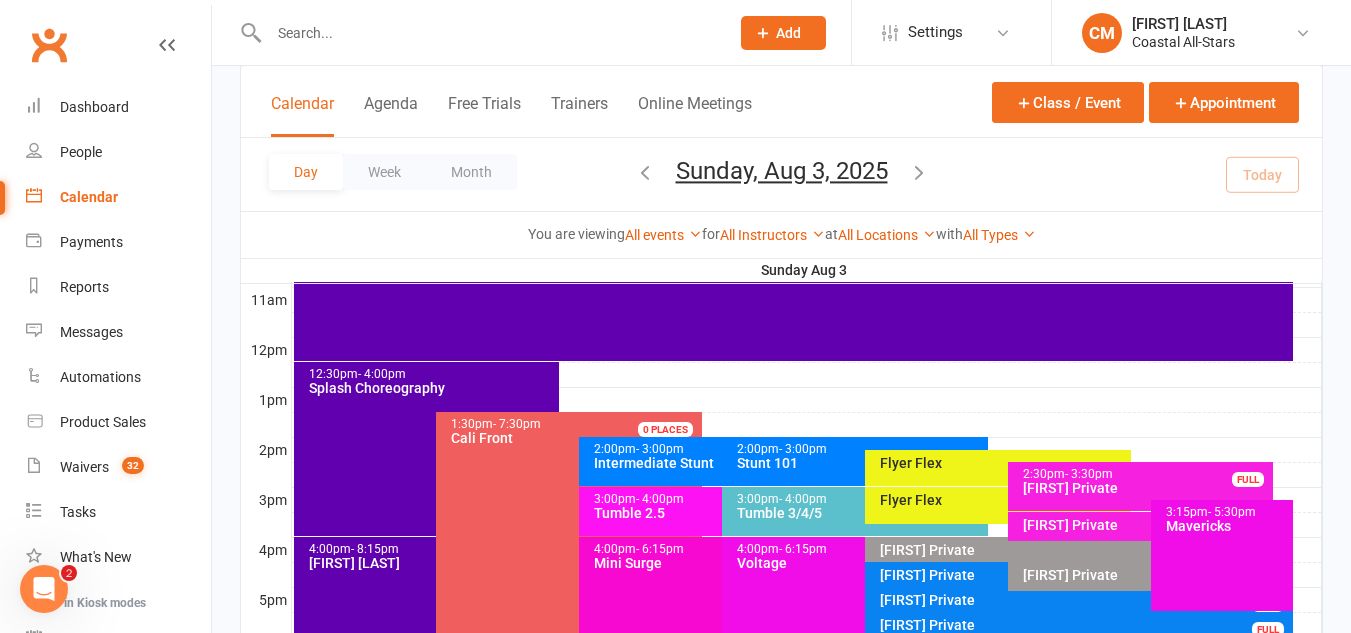 click on "12:30pm  - 4:00pm Splash Choreography" at bounding box center [427, 449] 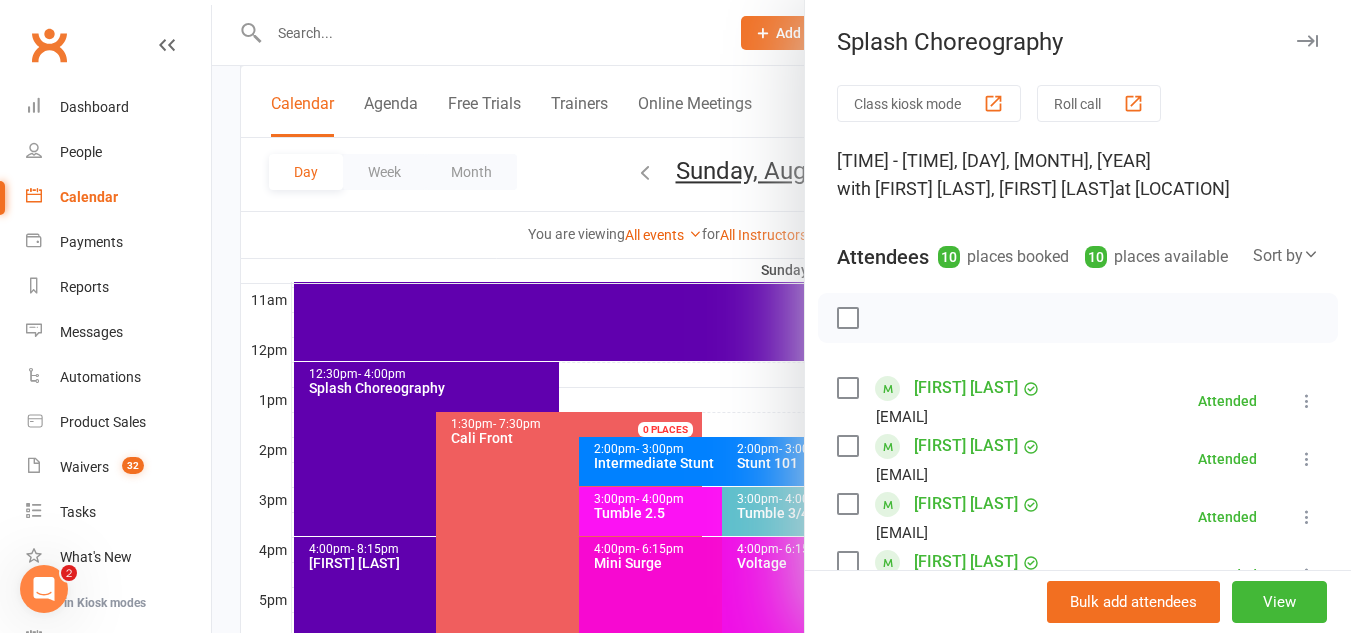 click at bounding box center [781, 316] 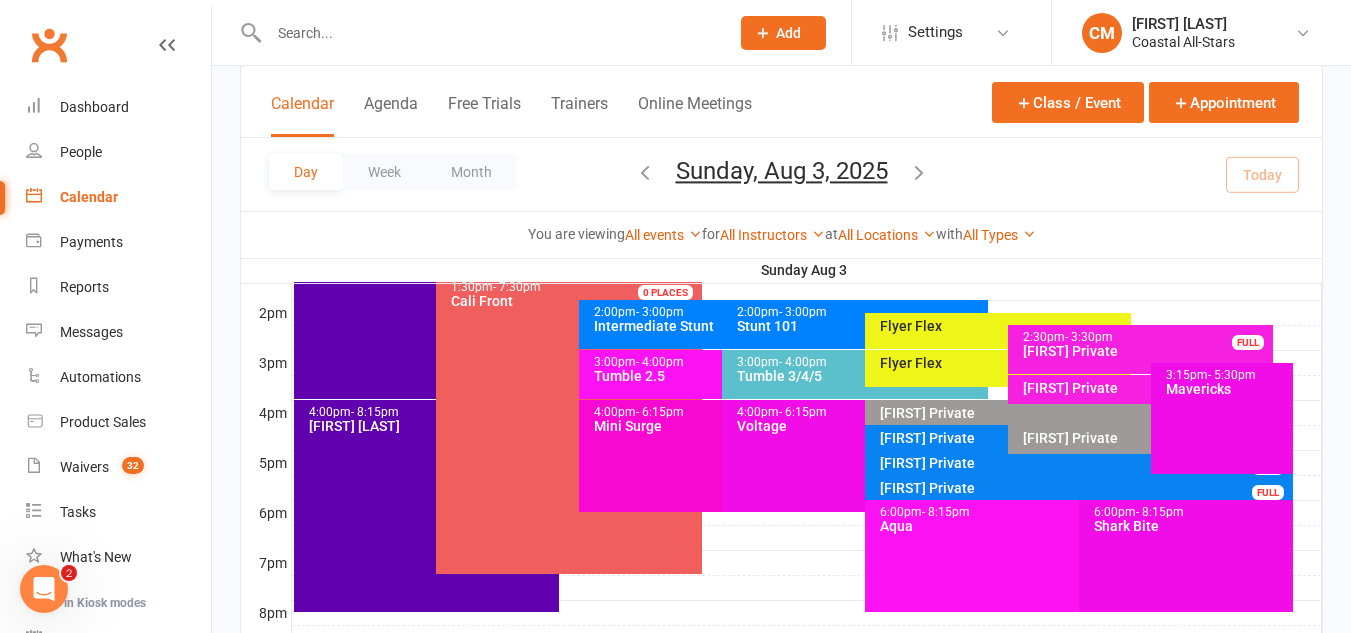 scroll, scrollTop: 761, scrollLeft: 0, axis: vertical 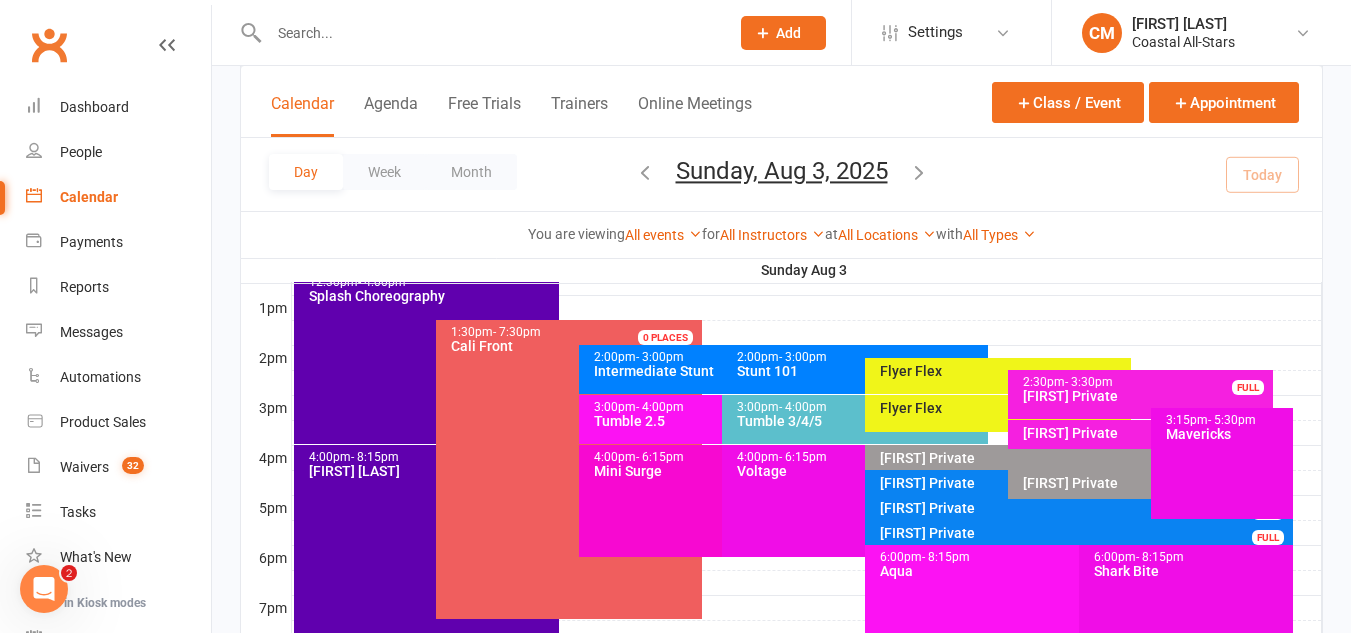 click at bounding box center [489, 33] 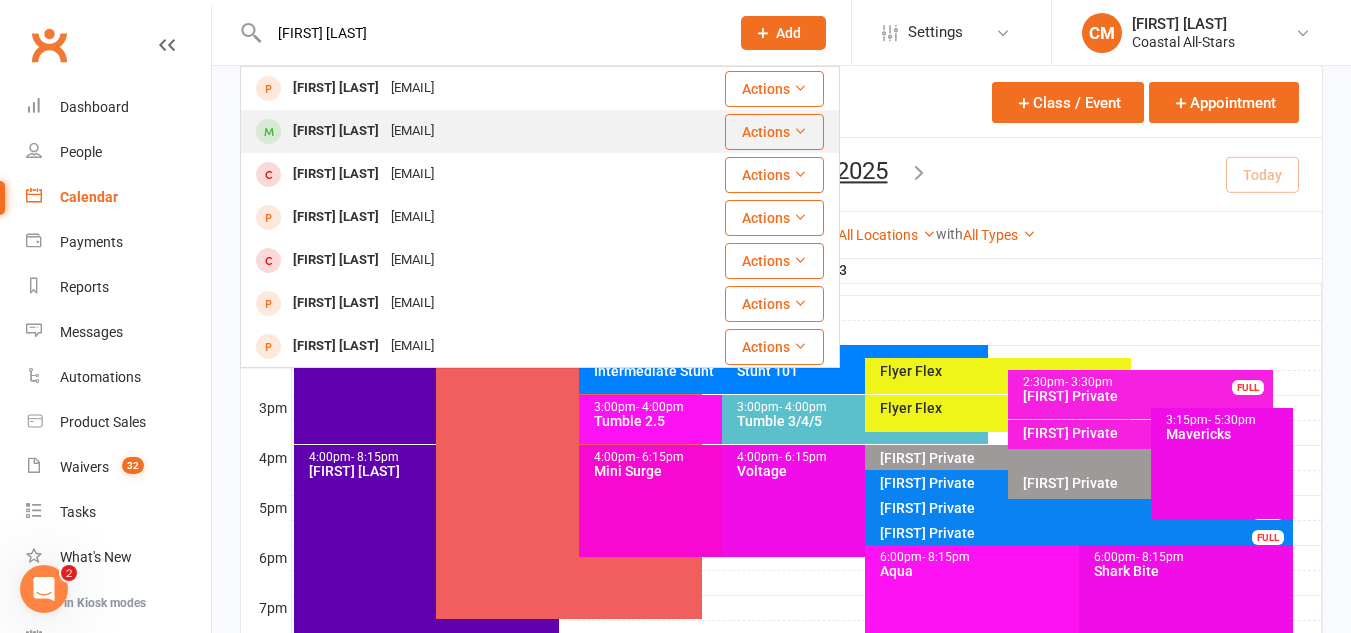 type on "ellie br" 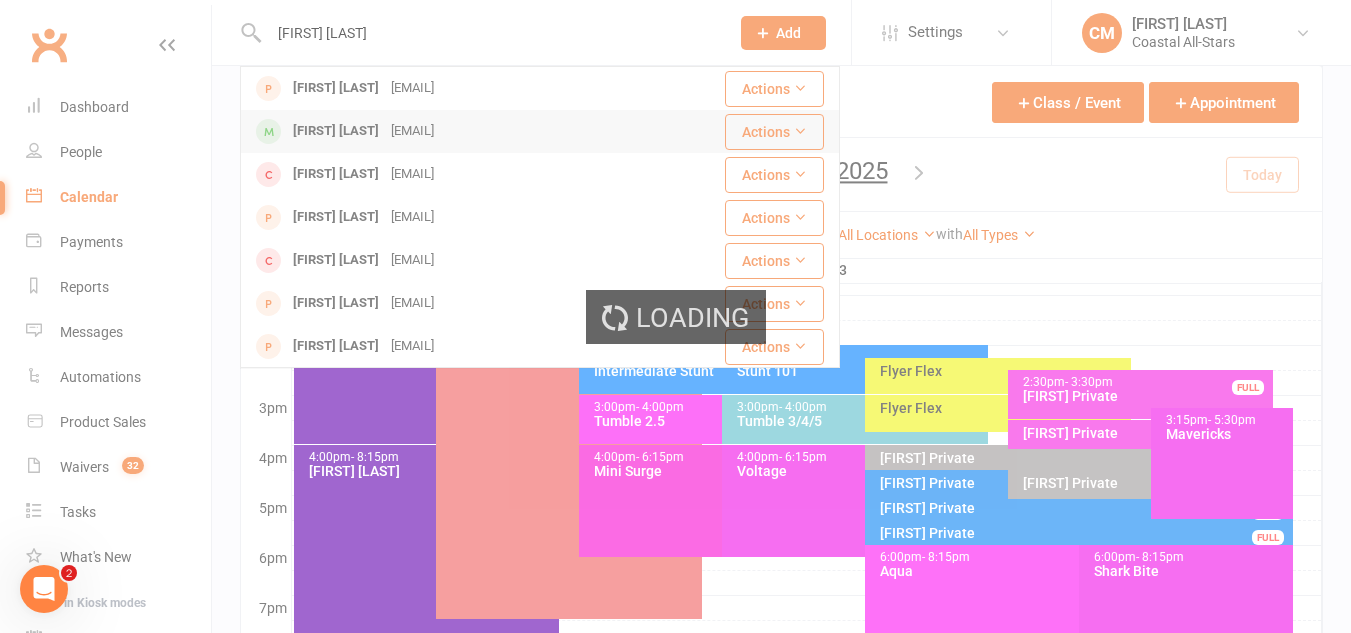 type 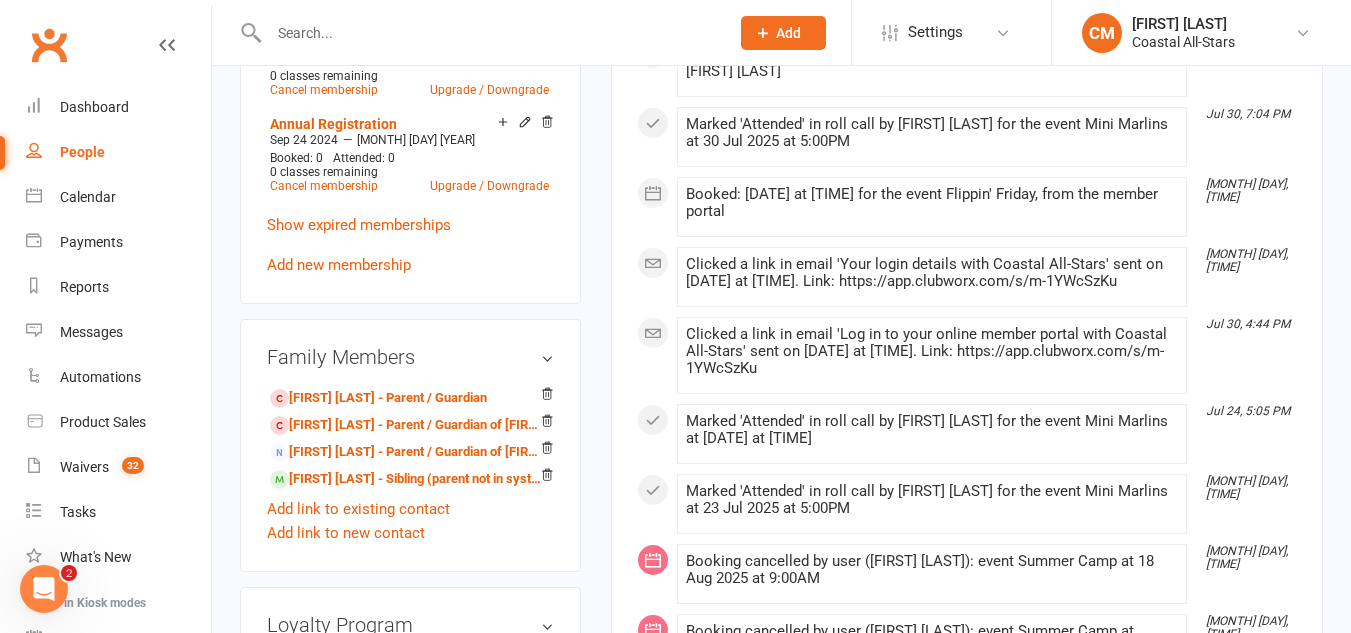 scroll, scrollTop: 1316, scrollLeft: 0, axis: vertical 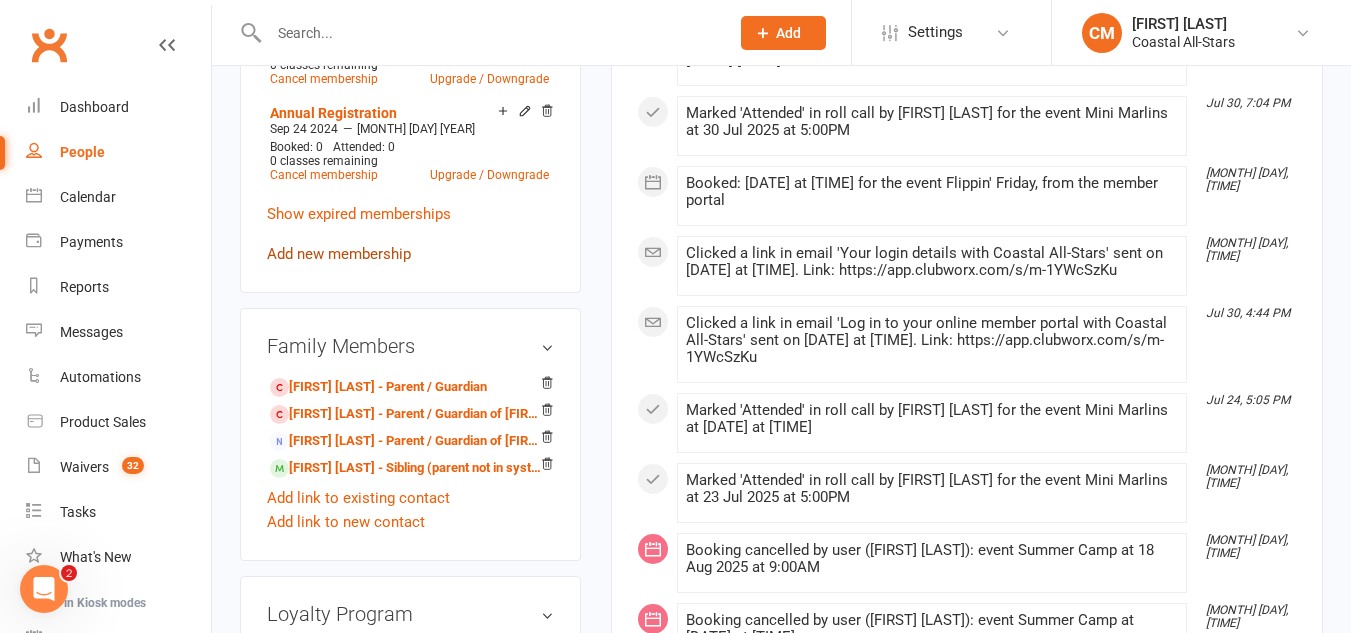 click on "Add new membership" at bounding box center [339, 254] 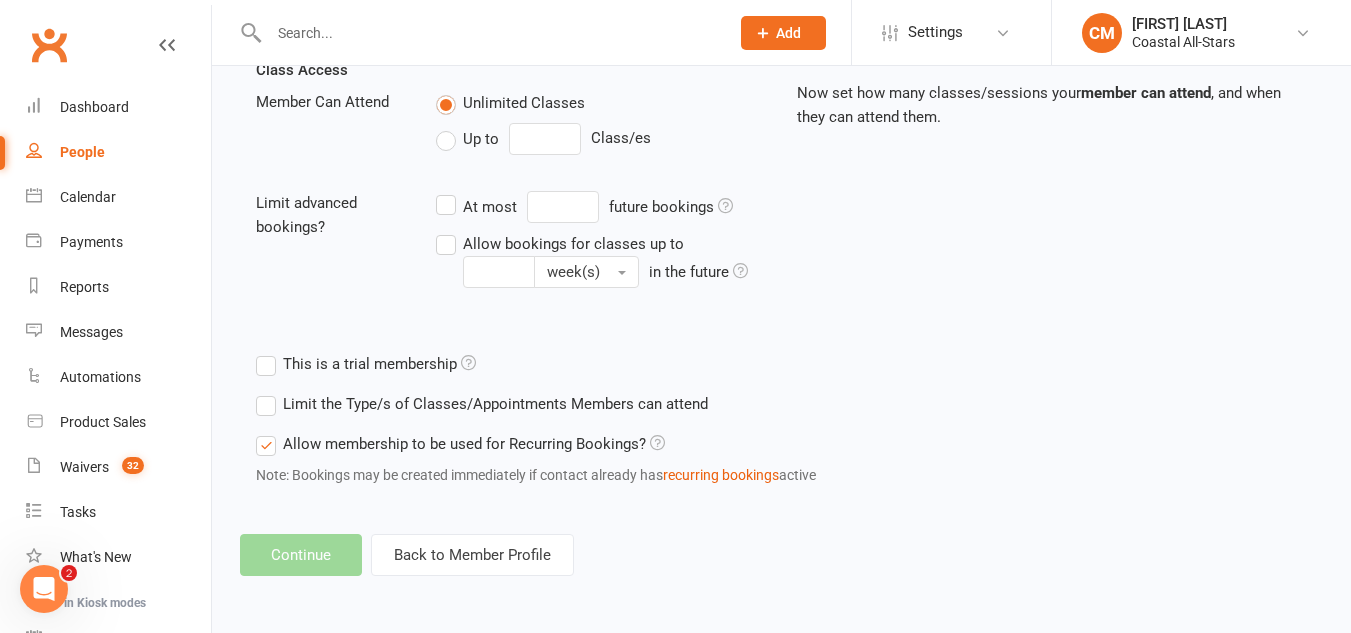 scroll, scrollTop: 0, scrollLeft: 0, axis: both 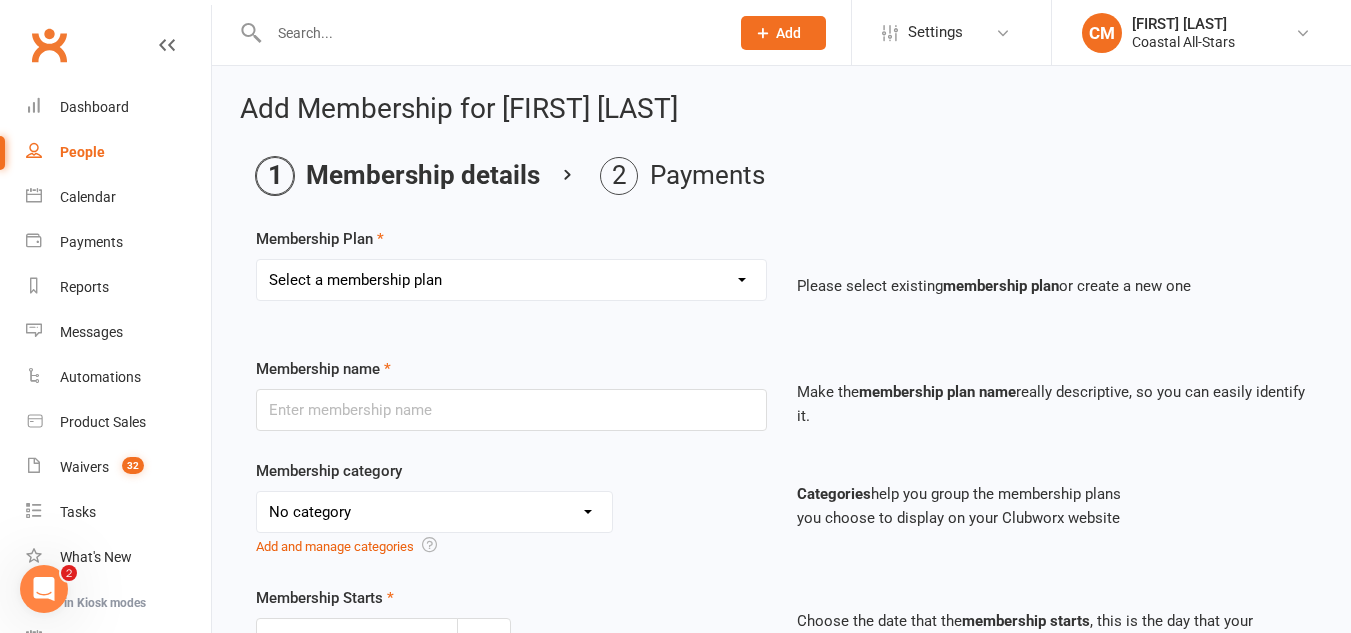 click on "Select a membership plan Create new Membership Plan Trial Class Coastal Membership Fee Annual Registration Evaluations Fitness Class (Drop-In) Flexibility Class (Drop-In) Jump Class (Drop-in) Stunt Class (Drop-In) Stunt Class (4 Pack) Tiny Tumble (Drop-In) Tumble (Drop-In) Weekly Tumble Monthly Tumble Tiny Tumble Flippin' Friday (Open Gym) TEAM Member Tumble (Drop-In) TEAM Member Flexibility Class TEAM Mandatory Flexibility Class TEAM Member Fitness Class TEAM Member Group Stunt Class (Drop-In) TEAM Member Group Stunt Class (4 Pack) TEAM Member Group Stunt Class (8 Pack) TEAM Member Jump Class (Drop-In) Partner Stunt Class (8 Pack) TEAM Member Weekly Tumble TEAM Member Monthly Tumble Team Member Any 3 Classes Member Flippin' Friday (Open Gym) Annual Private Membership Walkover Tumbling Clinic Summer Camp (Day Pass) Summer Camp (3-day Pass) Summer Camp (5-day Pass) Pay in Full - Tiny Tiny Tuition Tiny Tuition (1yr Loyalty) Tiny Tuition (2yr Loyalty) Tiny Comp, Choreo, Music, & Travel Fees Novice Tuition Pearls" at bounding box center [511, 280] 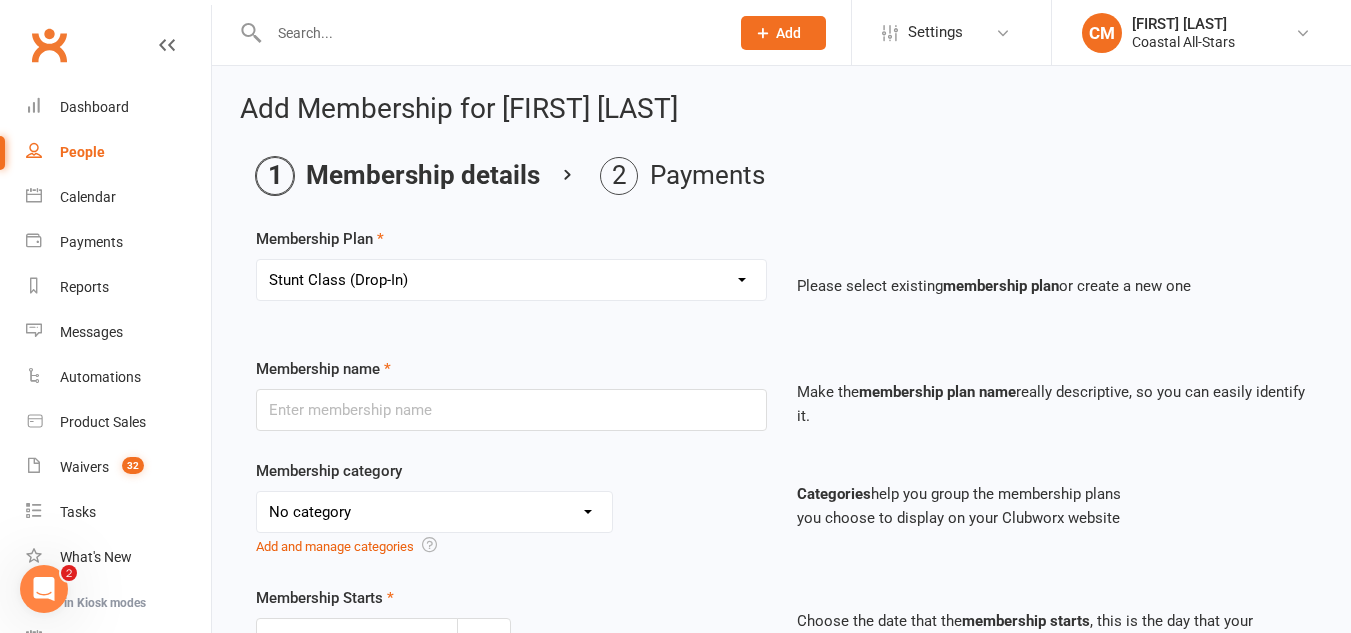 click on "Select a membership plan Create new Membership Plan Trial Class Coastal Membership Fee Annual Registration Evaluations Fitness Class (Drop-In) Flexibility Class (Drop-In) Jump Class (Drop-in) Stunt Class (Drop-In) Stunt Class (4 Pack) Tiny Tumble (Drop-In) Tumble (Drop-In) Weekly Tumble Monthly Tumble Tiny Tumble Flippin' Friday (Open Gym) TEAM Member Tumble (Drop-In) TEAM Member Flexibility Class TEAM Mandatory Flexibility Class TEAM Member Fitness Class TEAM Member Group Stunt Class (Drop-In) TEAM Member Group Stunt Class (4 Pack) TEAM Member Group Stunt Class (8 Pack) TEAM Member Jump Class (Drop-In) Partner Stunt Class (8 Pack) TEAM Member Weekly Tumble TEAM Member Monthly Tumble Team Member Any 3 Classes Member Flippin' Friday (Open Gym) Annual Private Membership Walkover Tumbling Clinic Summer Camp (Day Pass) Summer Camp (3-day Pass) Summer Camp (5-day Pass) Pay in Full - Tiny Tiny Tuition Tiny Tuition (1yr Loyalty) Tiny Tuition (2yr Loyalty) Tiny Comp, Choreo, Music, & Travel Fees Novice Tuition Pearls" at bounding box center [511, 280] 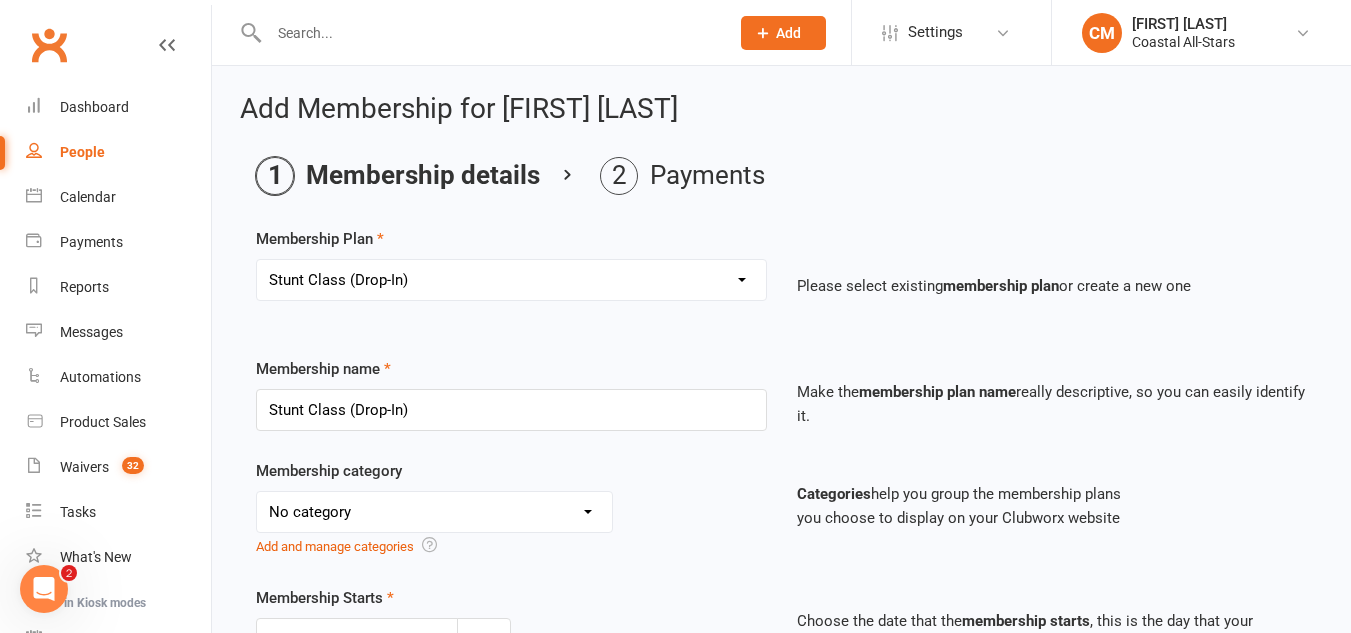 select on "3" 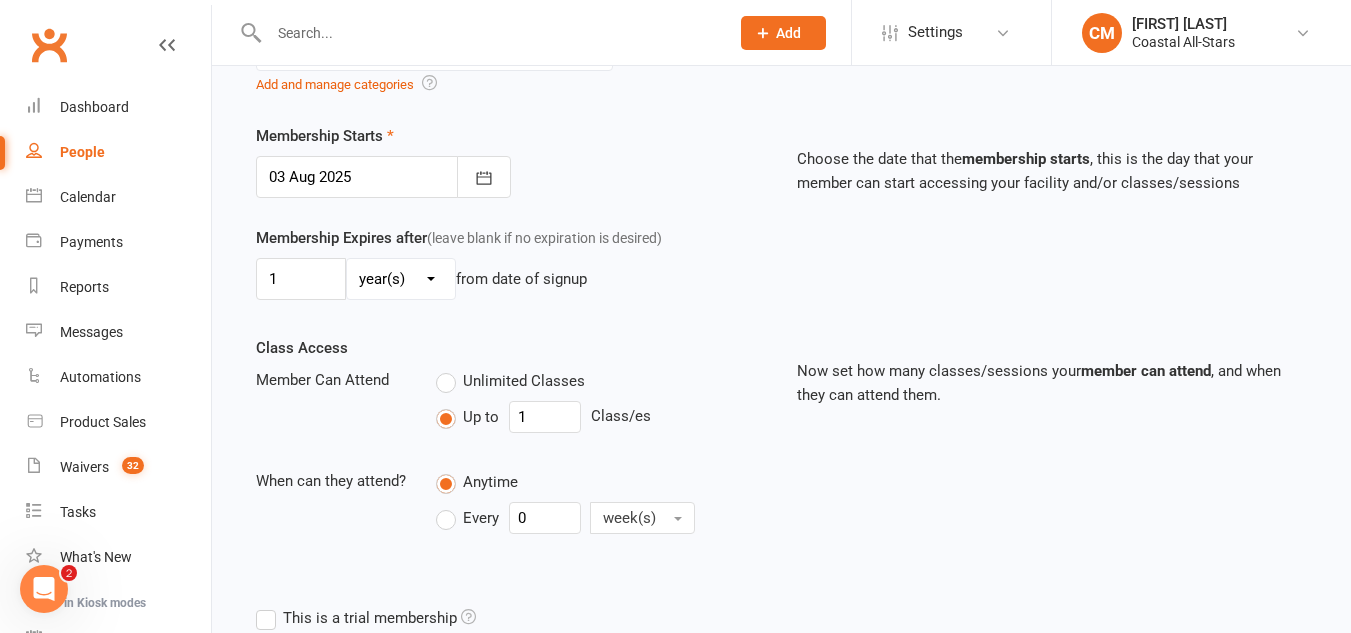 scroll, scrollTop: 0, scrollLeft: 0, axis: both 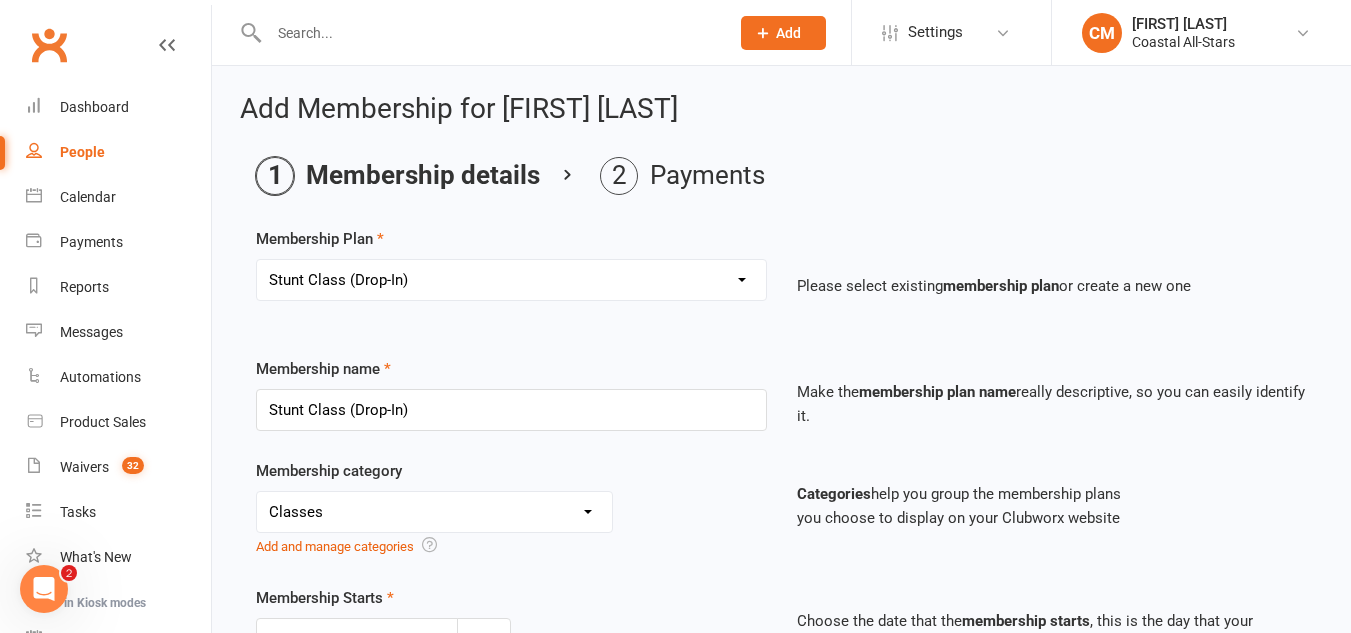 click on "Select a membership plan Create new Membership Plan Trial Class Coastal Membership Fee Annual Registration Evaluations Fitness Class (Drop-In) Flexibility Class (Drop-In) Jump Class (Drop-in) Stunt Class (Drop-In) Stunt Class (4 Pack) Tiny Tumble (Drop-In) Tumble (Drop-In) Weekly Tumble Monthly Tumble Tiny Tumble Flippin' Friday (Open Gym) TEAM Member Tumble (Drop-In) TEAM Member Flexibility Class TEAM Mandatory Flexibility Class TEAM Member Fitness Class TEAM Member Group Stunt Class (Drop-In) TEAM Member Group Stunt Class (4 Pack) TEAM Member Group Stunt Class (8 Pack) TEAM Member Jump Class (Drop-In) Partner Stunt Class (8 Pack) TEAM Member Weekly Tumble TEAM Member Monthly Tumble Team Member Any 3 Classes Member Flippin' Friday (Open Gym) Annual Private Membership Walkover Tumbling Clinic Summer Camp (Day Pass) Summer Camp (3-day Pass) Summer Camp (5-day Pass) Pay in Full - Tiny Tiny Tuition Tiny Tuition (1yr Loyalty) Tiny Tuition (2yr Loyalty) Tiny Comp, Choreo, Music, & Travel Fees Novice Tuition Pearls" at bounding box center [511, 280] 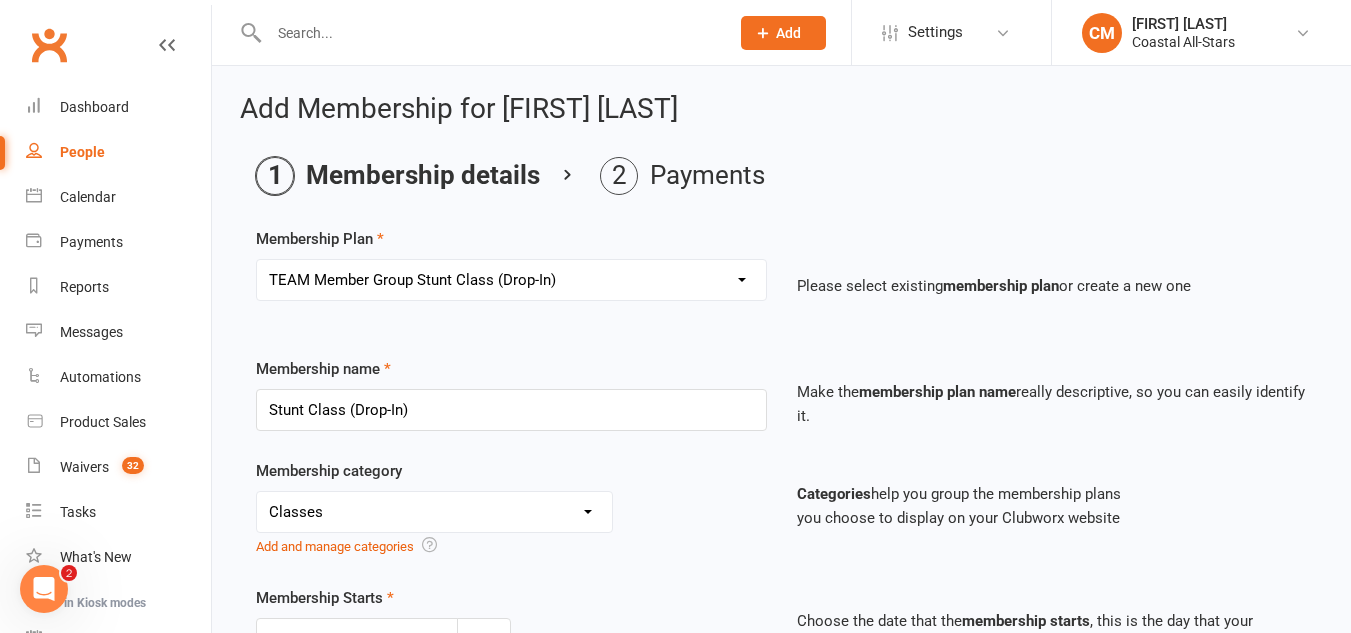 click on "Select a membership plan Create new Membership Plan Trial Class Coastal Membership Fee Annual Registration Evaluations Fitness Class (Drop-In) Flexibility Class (Drop-In) Jump Class (Drop-in) Stunt Class (Drop-In) Stunt Class (4 Pack) Tiny Tumble (Drop-In) Tumble (Drop-In) Weekly Tumble Monthly Tumble Tiny Tumble Flippin' Friday (Open Gym) TEAM Member Tumble (Drop-In) TEAM Member Flexibility Class TEAM Mandatory Flexibility Class TEAM Member Fitness Class TEAM Member Group Stunt Class (Drop-In) TEAM Member Group Stunt Class (4 Pack) TEAM Member Group Stunt Class (8 Pack) TEAM Member Jump Class (Drop-In) Partner Stunt Class (8 Pack) TEAM Member Weekly Tumble TEAM Member Monthly Tumble Team Member Any 3 Classes Member Flippin' Friday (Open Gym) Annual Private Membership Walkover Tumbling Clinic Summer Camp (Day Pass) Summer Camp (3-day Pass) Summer Camp (5-day Pass) Pay in Full - Tiny Tiny Tuition Tiny Tuition (1yr Loyalty) Tiny Tuition (2yr Loyalty) Tiny Comp, Choreo, Music, & Travel Fees Novice Tuition Pearls" at bounding box center [511, 280] 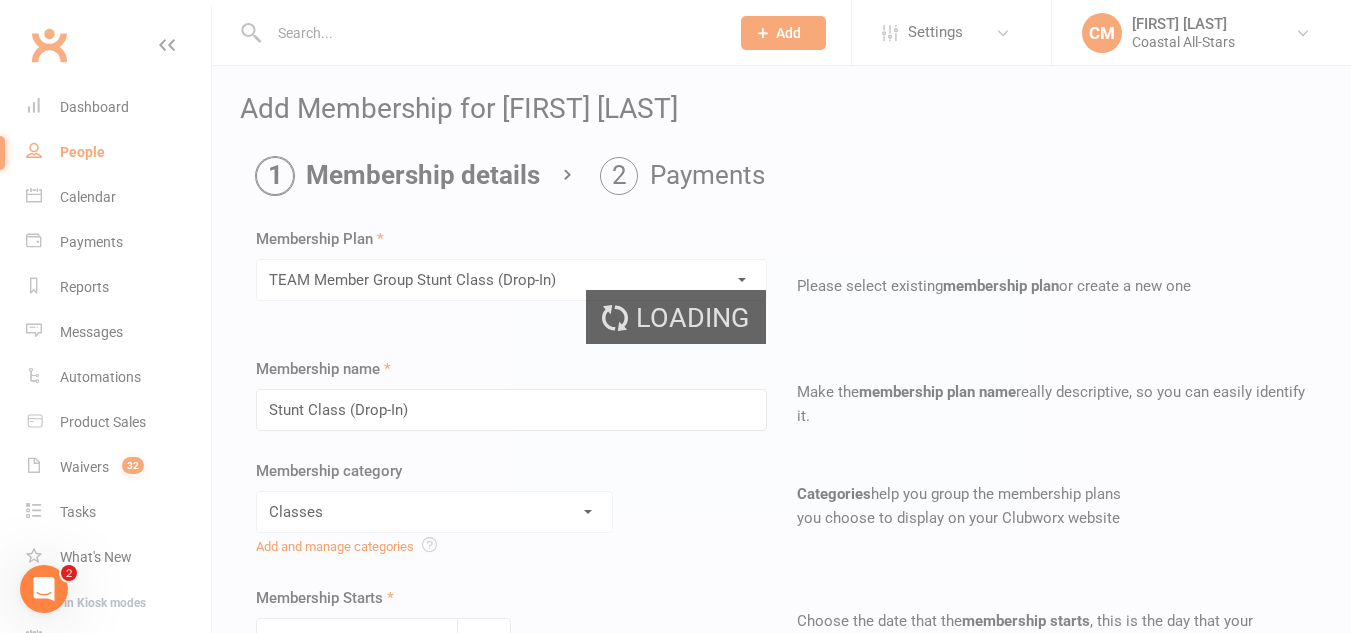 type on "TEAM Member Group Stunt Class (Drop-In)" 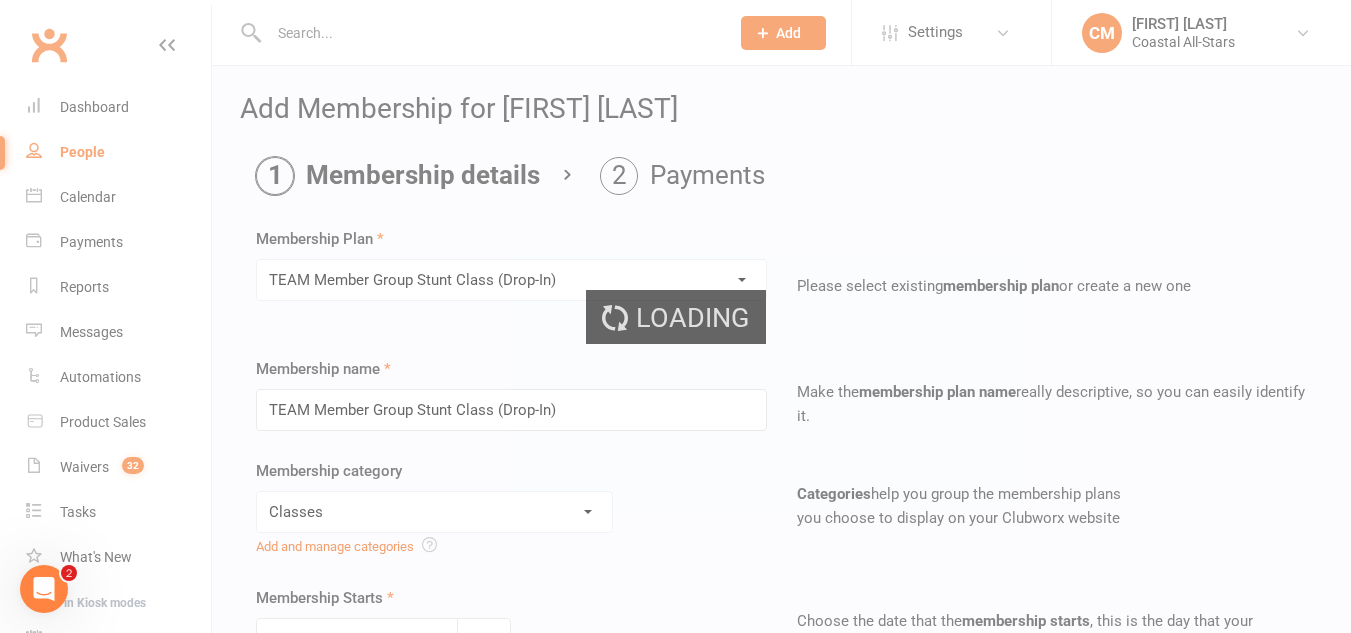 select on "2" 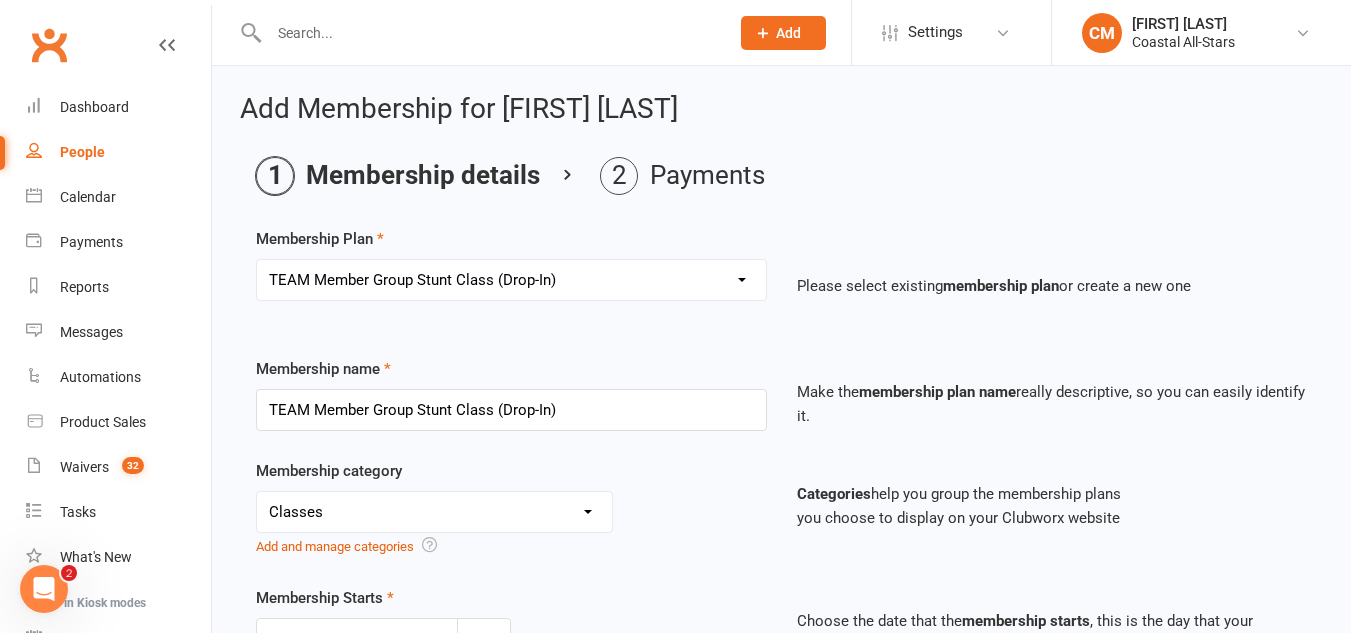 click on "Select a membership plan Create new Membership Plan Trial Class Coastal Membership Fee Annual Registration Evaluations Fitness Class (Drop-In) Flexibility Class (Drop-In) Jump Class (Drop-in) Stunt Class (Drop-In) Stunt Class (4 Pack) Tiny Tumble (Drop-In) Tumble (Drop-In) Weekly Tumble Monthly Tumble Tiny Tumble Flippin' Friday (Open Gym) TEAM Member Tumble (Drop-In) TEAM Member Flexibility Class TEAM Mandatory Flexibility Class TEAM Member Fitness Class TEAM Member Group Stunt Class (Drop-In) TEAM Member Group Stunt Class (4 Pack) TEAM Member Group Stunt Class (8 Pack) TEAM Member Jump Class (Drop-In) Partner Stunt Class (8 Pack) TEAM Member Weekly Tumble TEAM Member Monthly Tumble Team Member Any 3 Classes Member Flippin' Friday (Open Gym) Annual Private Membership Walkover Tumbling Clinic Summer Camp (Day Pass) Summer Camp (3-day Pass) Summer Camp (5-day Pass) Pay in Full - Tiny Tiny Tuition Tiny Tuition (1yr Loyalty) Tiny Tuition (2yr Loyalty) Tiny Comp, Choreo, Music, & Travel Fees Novice Tuition Pearls" at bounding box center (511, 280) 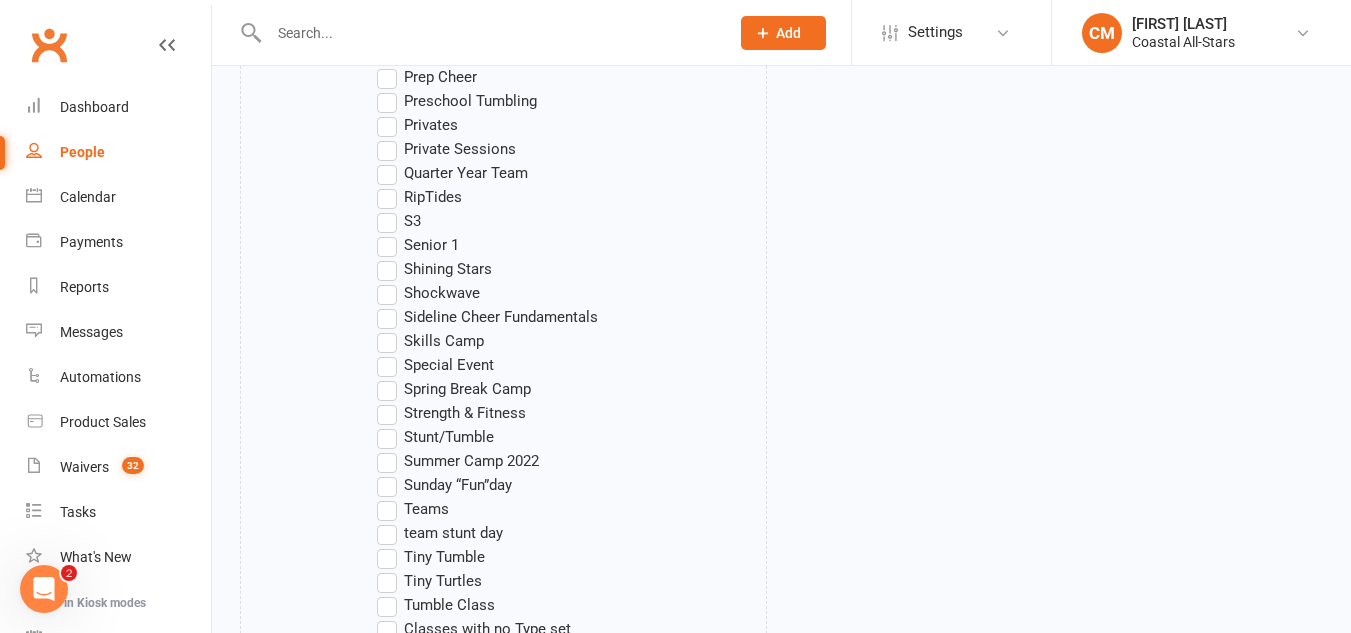 scroll, scrollTop: 2071, scrollLeft: 0, axis: vertical 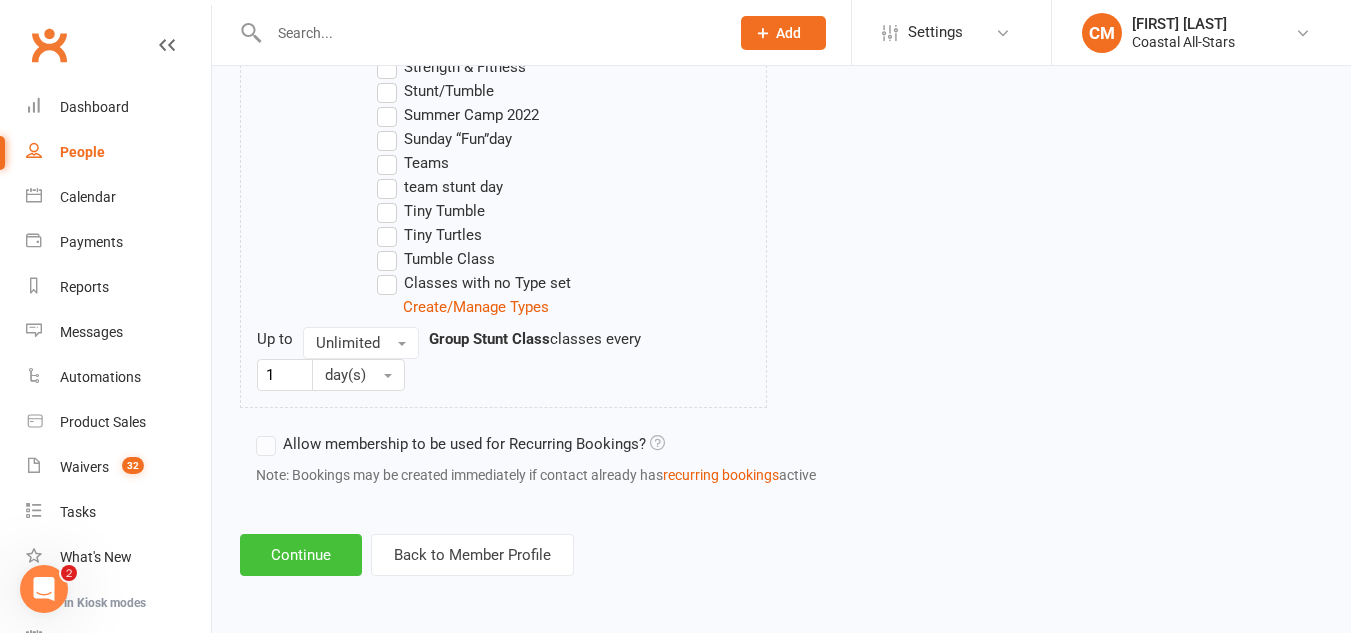 click on "Continue" at bounding box center (301, 555) 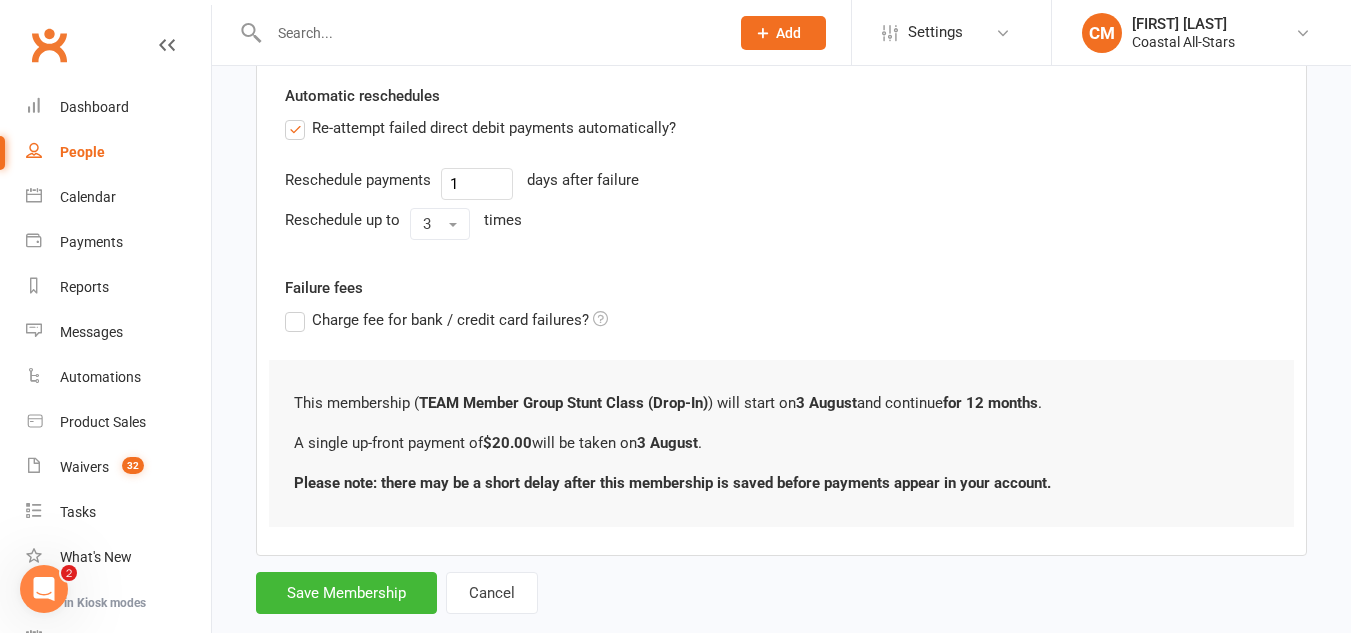 scroll, scrollTop: 616, scrollLeft: 0, axis: vertical 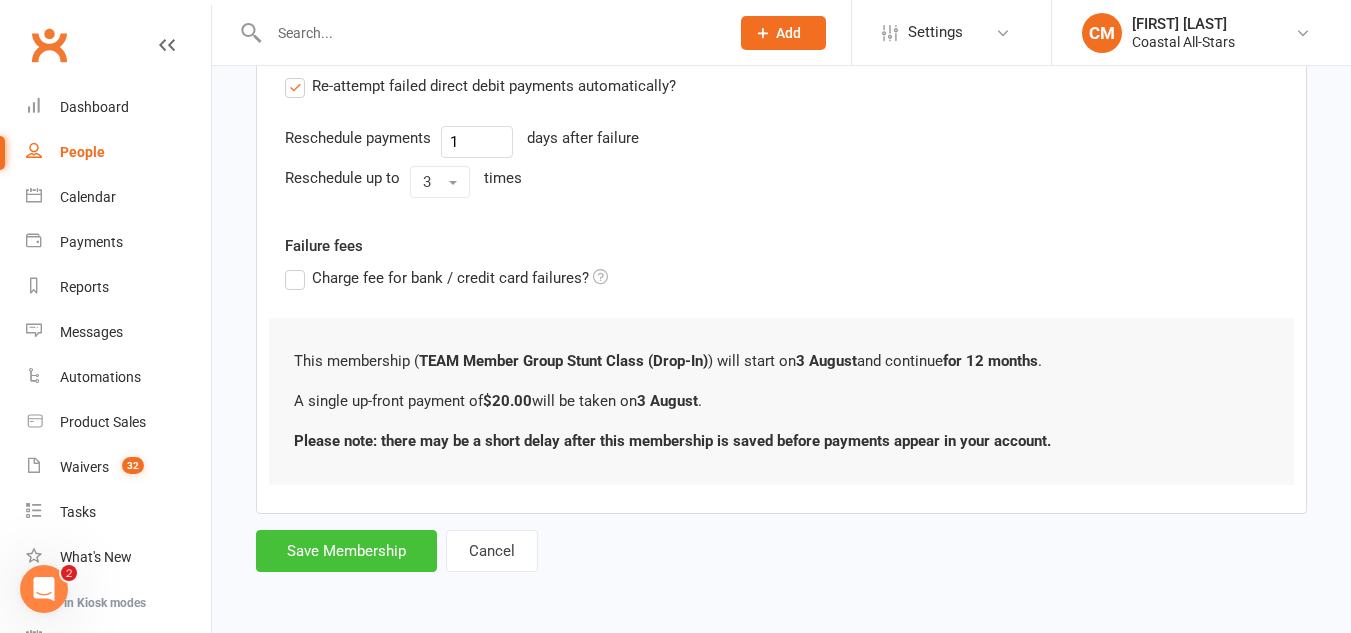 click on "Save Membership" at bounding box center (346, 551) 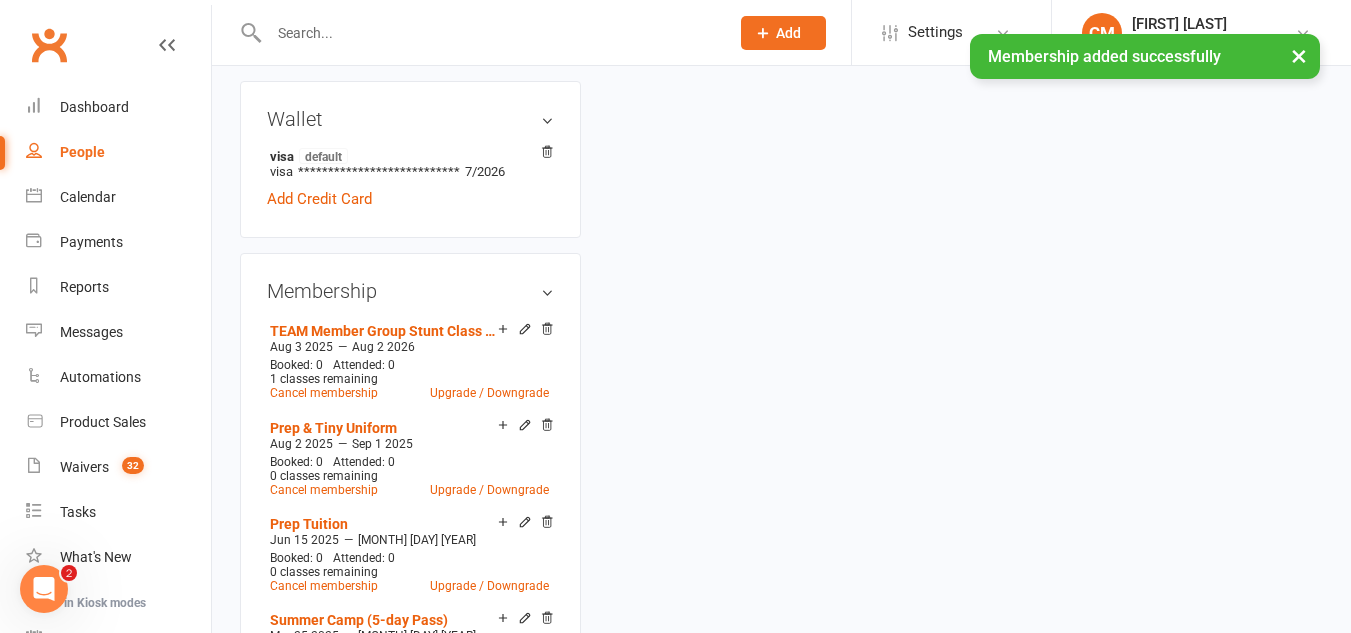 scroll, scrollTop: 0, scrollLeft: 0, axis: both 